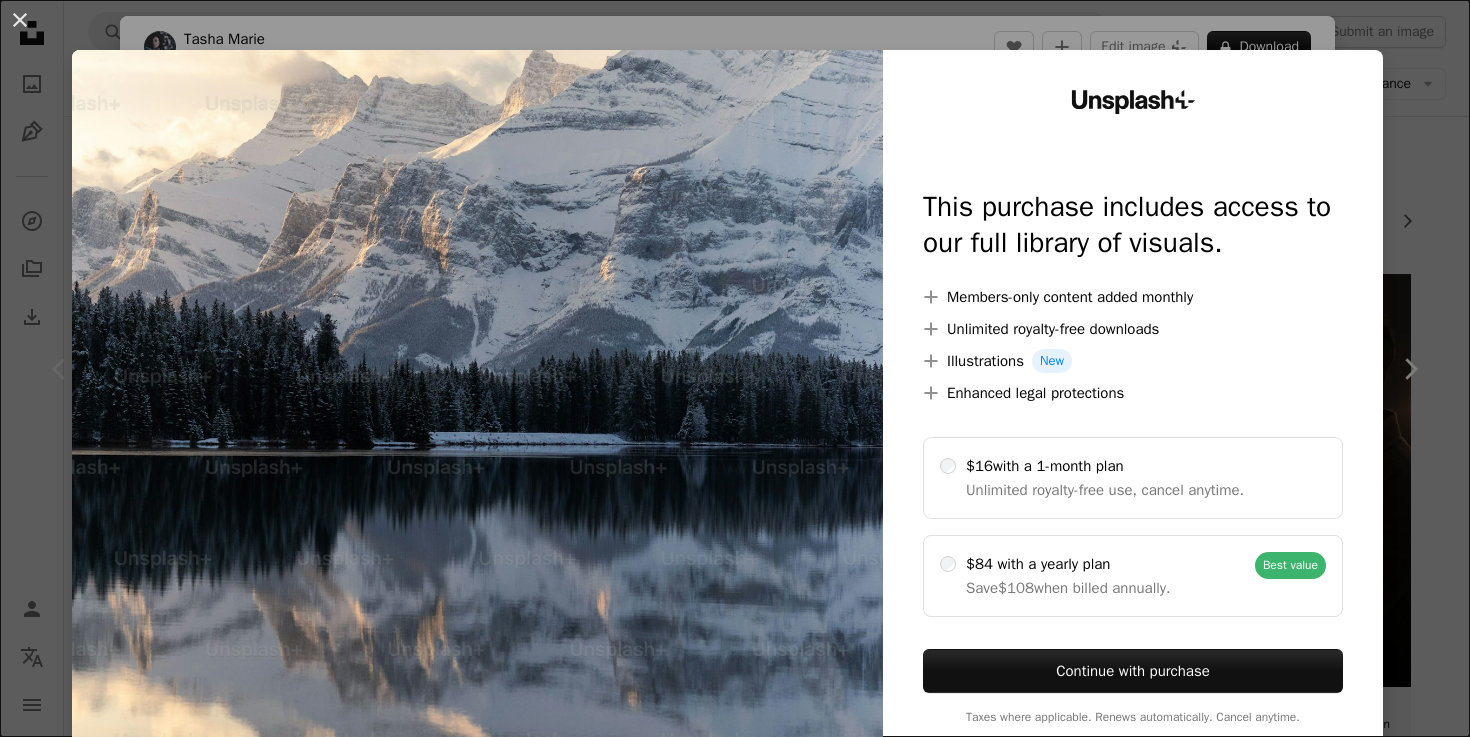 scroll, scrollTop: 0, scrollLeft: 0, axis: both 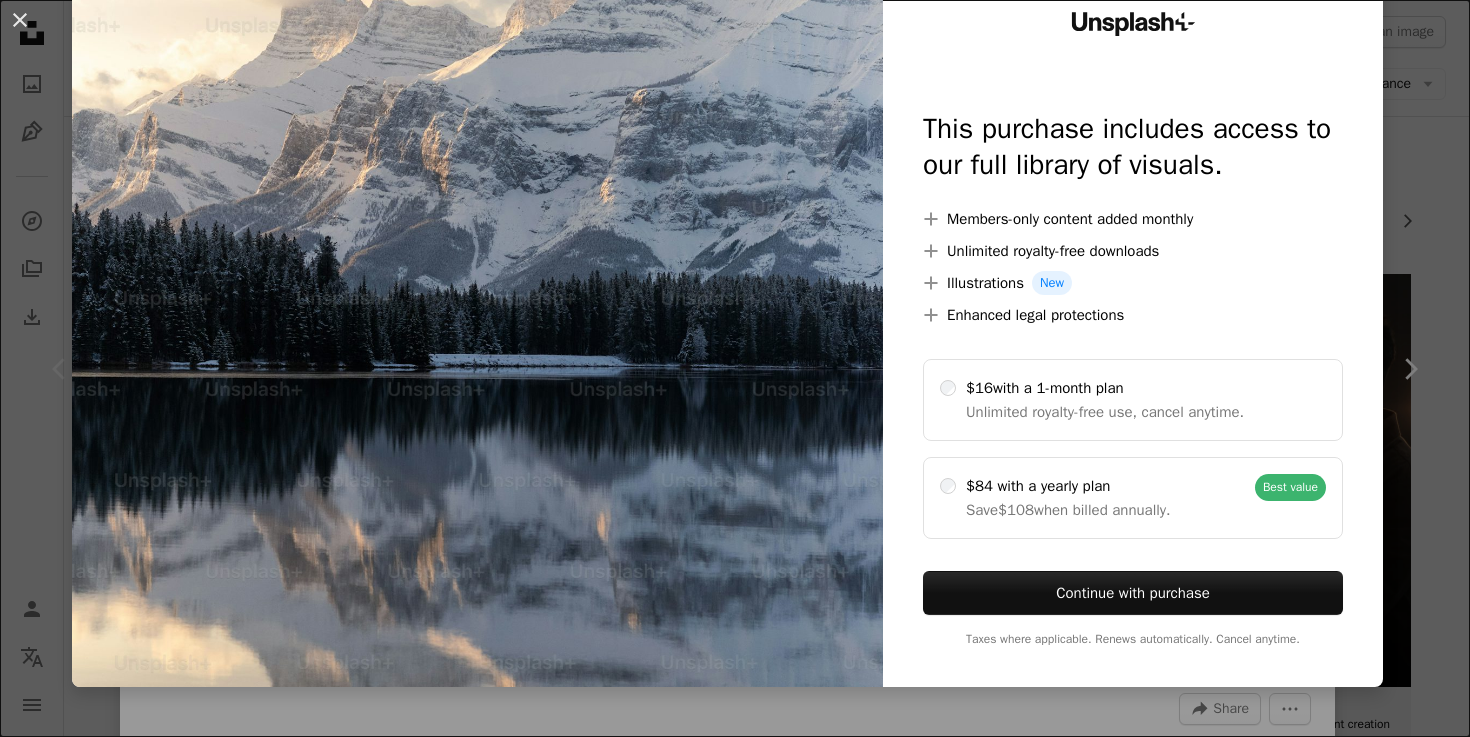 click on "An X shape Unsplash+ This purchase includes access to our full library of visuals. A plus sign Members-only content added monthly A plus sign Unlimited royalty-free downloads A plus sign Illustrations  New A plus sign Enhanced legal protections $16  with a 1-month plan Unlimited royalty-free use, cancel anytime. $84   with a yearly plan Save  $108  when billed annually. Best value Continue with purchase Taxes where applicable. Renews automatically. Cancel anytime." at bounding box center [735, 368] 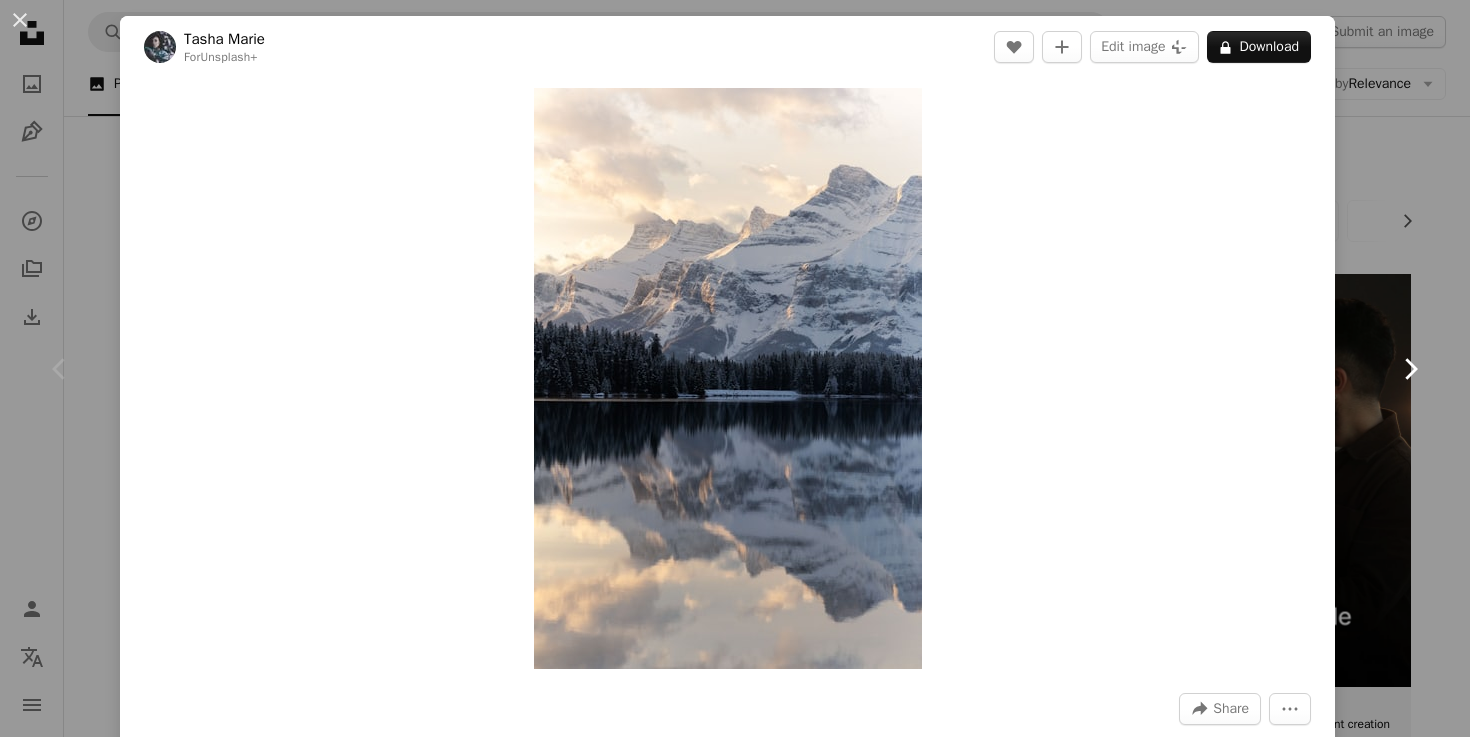 click on "Chevron right" at bounding box center (1410, 369) 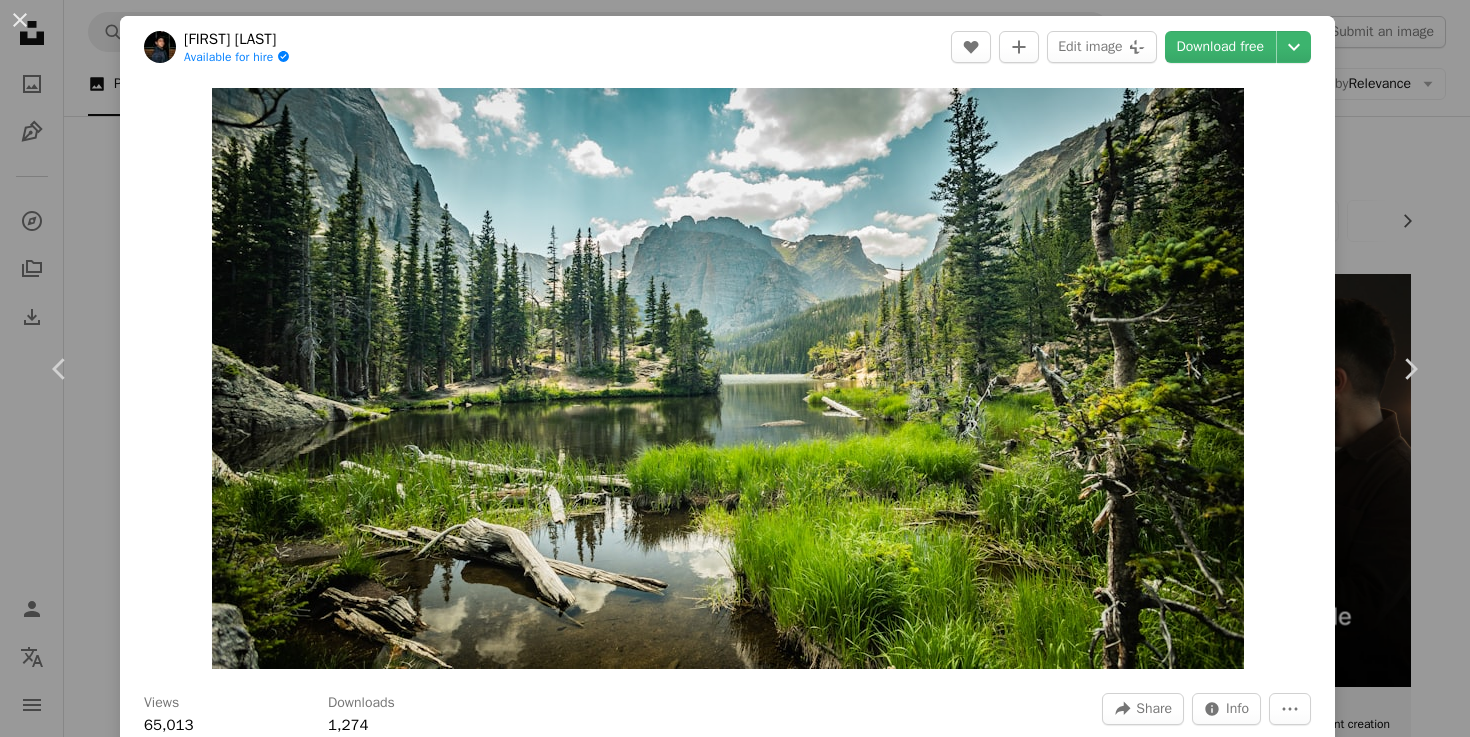 click on "An X shape Chevron left Chevron right Demian Tejeda-Benitez Available for hire A checkmark inside of a circle A heart A plus sign Edit image   Plus sign for Unsplash+ Download free Chevron down Zoom in Views 65,013 Downloads 1,274 A forward-right arrow Share Info icon Info More Actions Lake in [STATE] A map marker Rocky Mountains Calendar outlined Published on  June 1, 2022 Camera Canon, EOS R6 Safety Free to use under the  Unsplash License wallpaper mountains hot hiking lake camping new [STATE] trail rocky mountains canon cliffs rocky nature trail land green plant scenery outdoors panoramic Free pictures Browse premium related images on iStock  |  Save 20% with code UNSPLASH20 View more on iStock  ↗ Related images A heart A plus sign Caleb Jack Arrow pointing down A heart A plus sign Philipp Available for hire A checkmark inside of a circle Arrow pointing down A heart A plus sign Kaushal Subedi Arrow pointing down Plus sign for Unsplash+ A heart A plus sign Ales Krivec For  Unsplash+ A lock   Download" at bounding box center [735, 368] 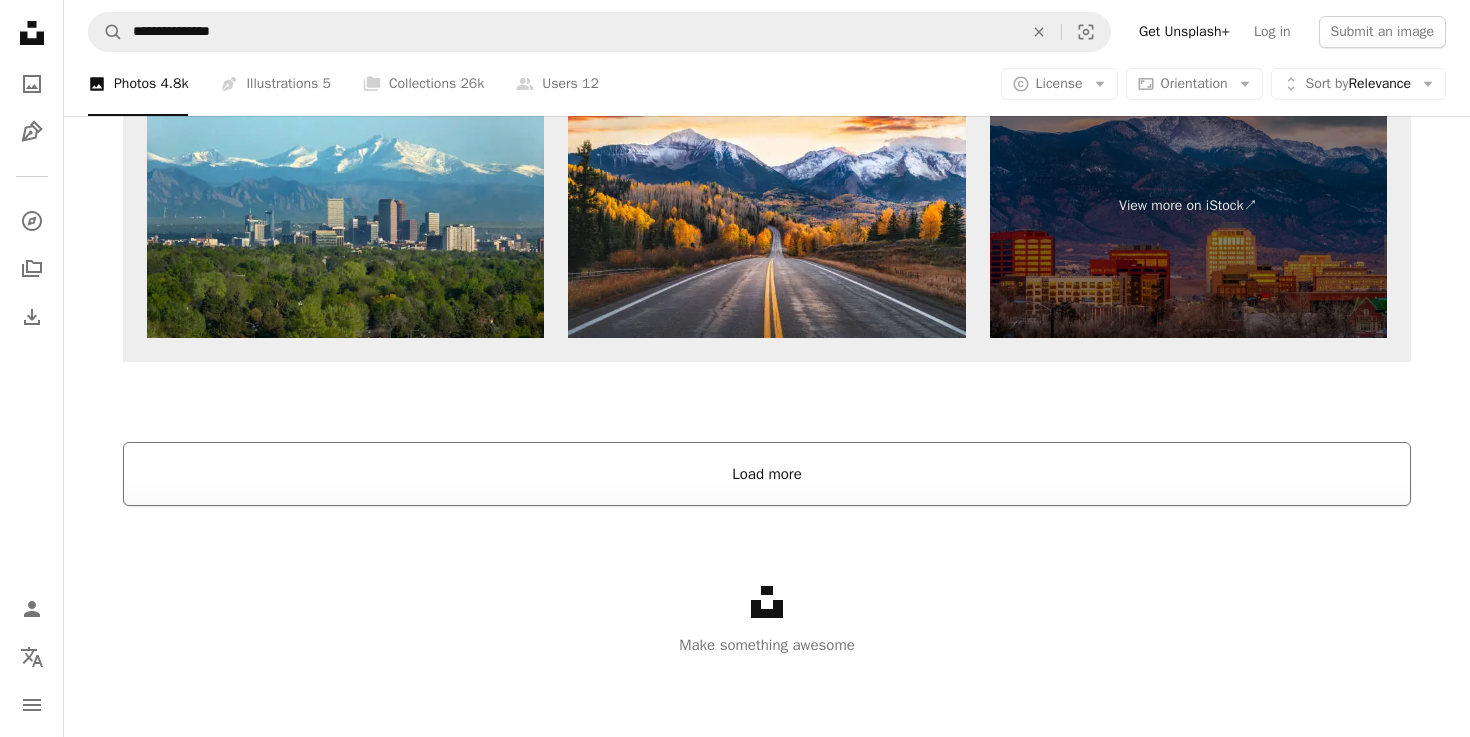 click on "Load more" at bounding box center [767, 474] 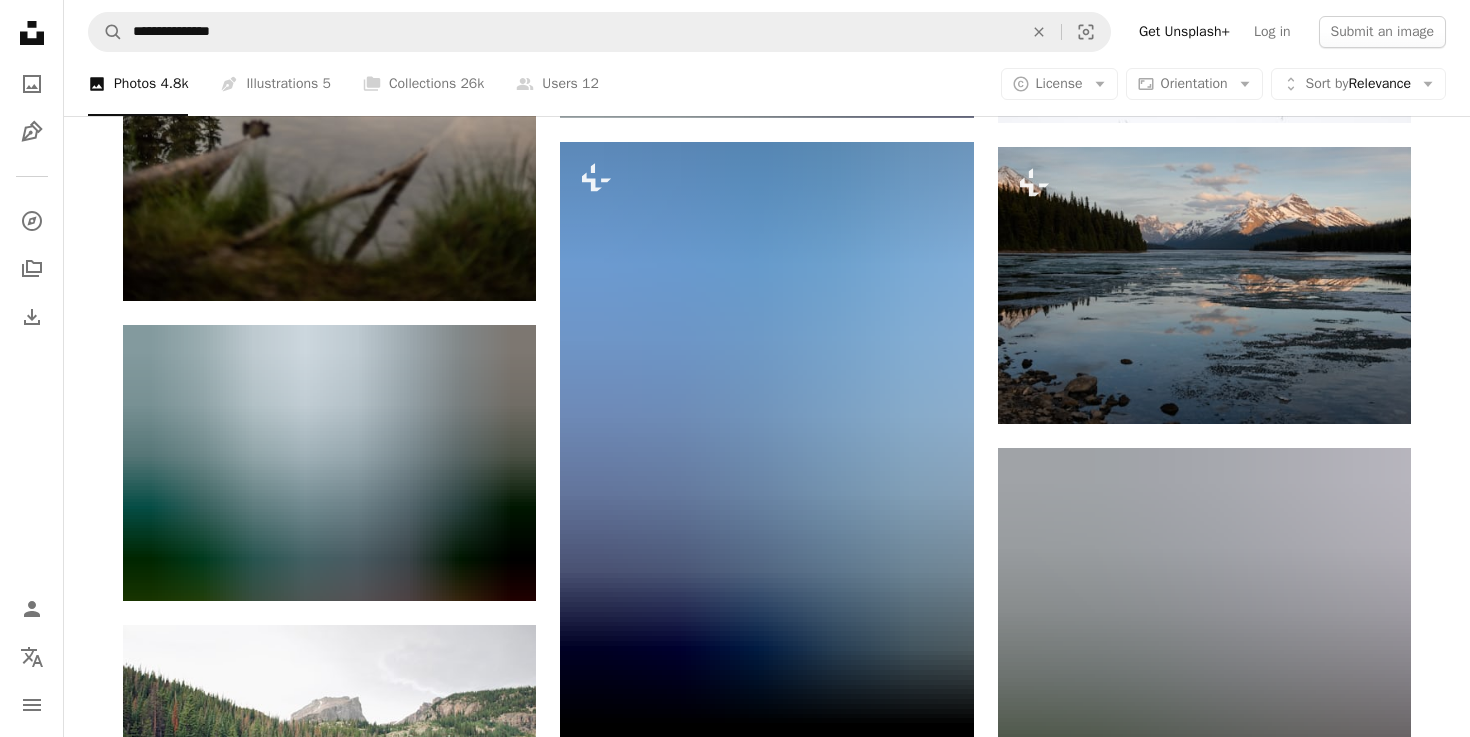 scroll, scrollTop: 6706, scrollLeft: 0, axis: vertical 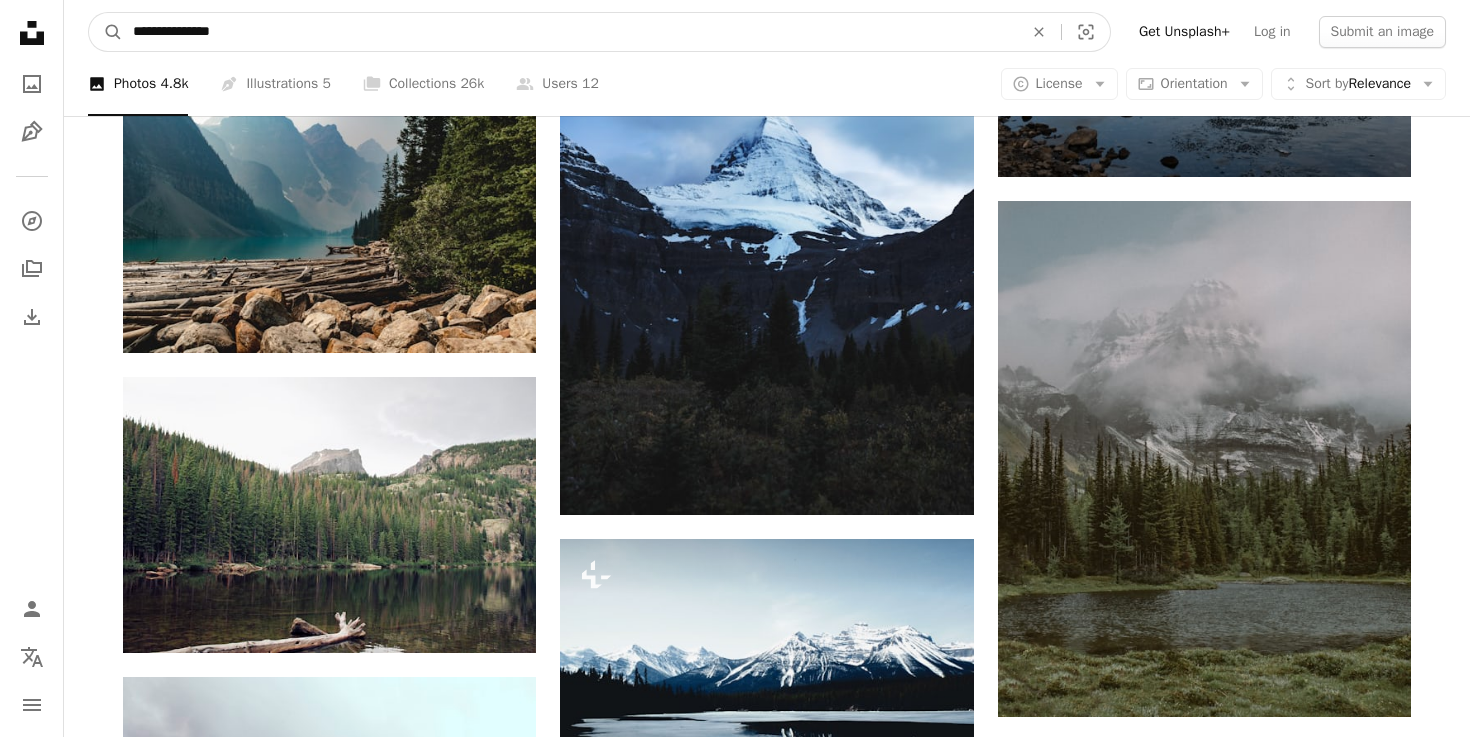 click on "**********" at bounding box center (570, 32) 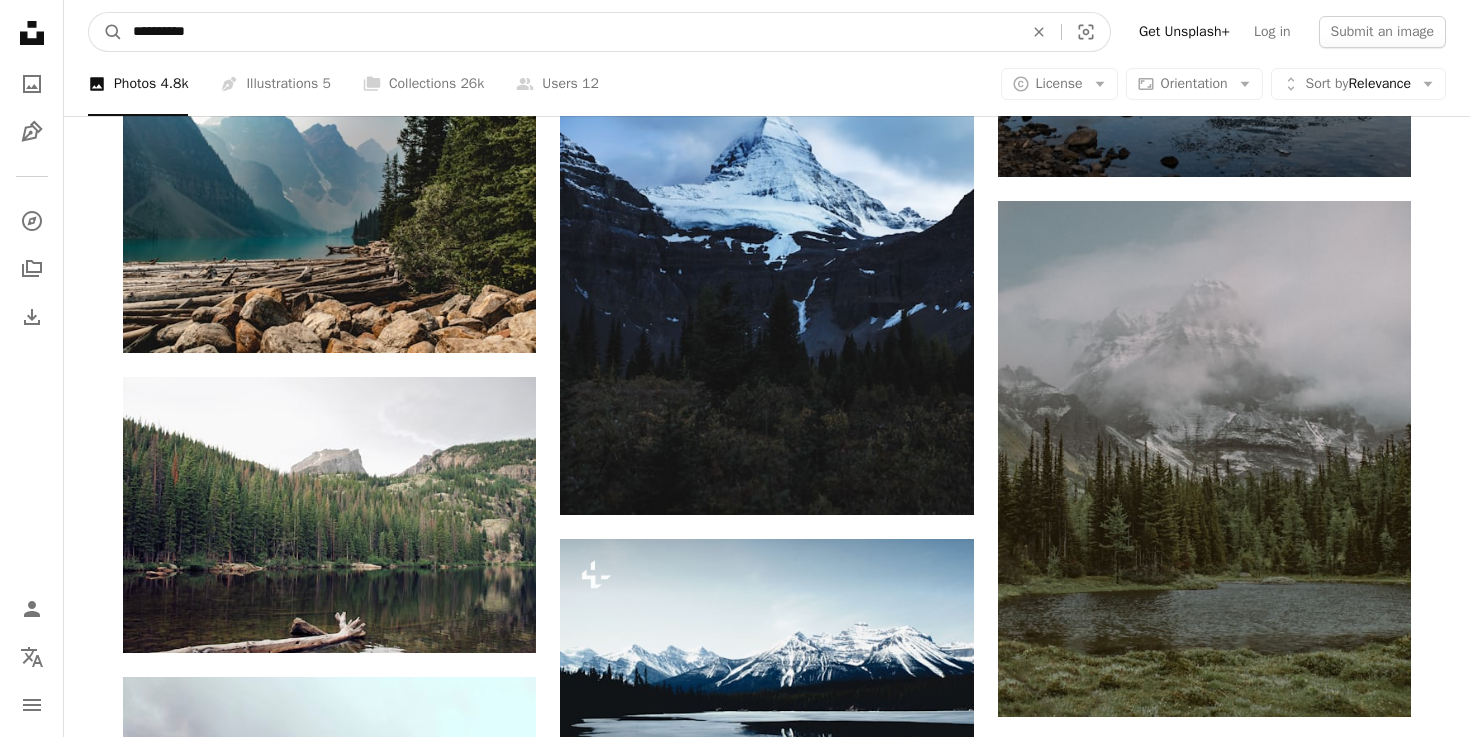 type on "**********" 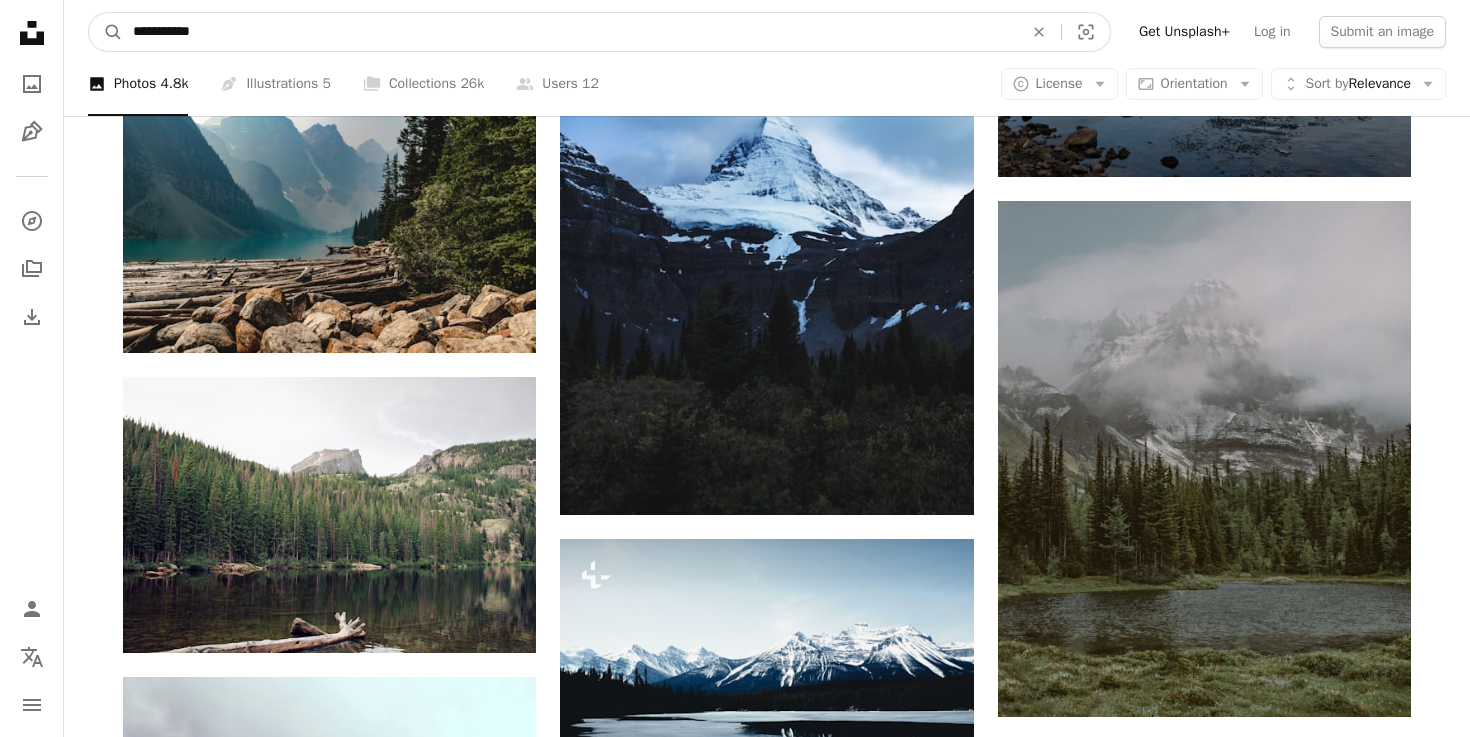 click on "A magnifying glass" at bounding box center (106, 32) 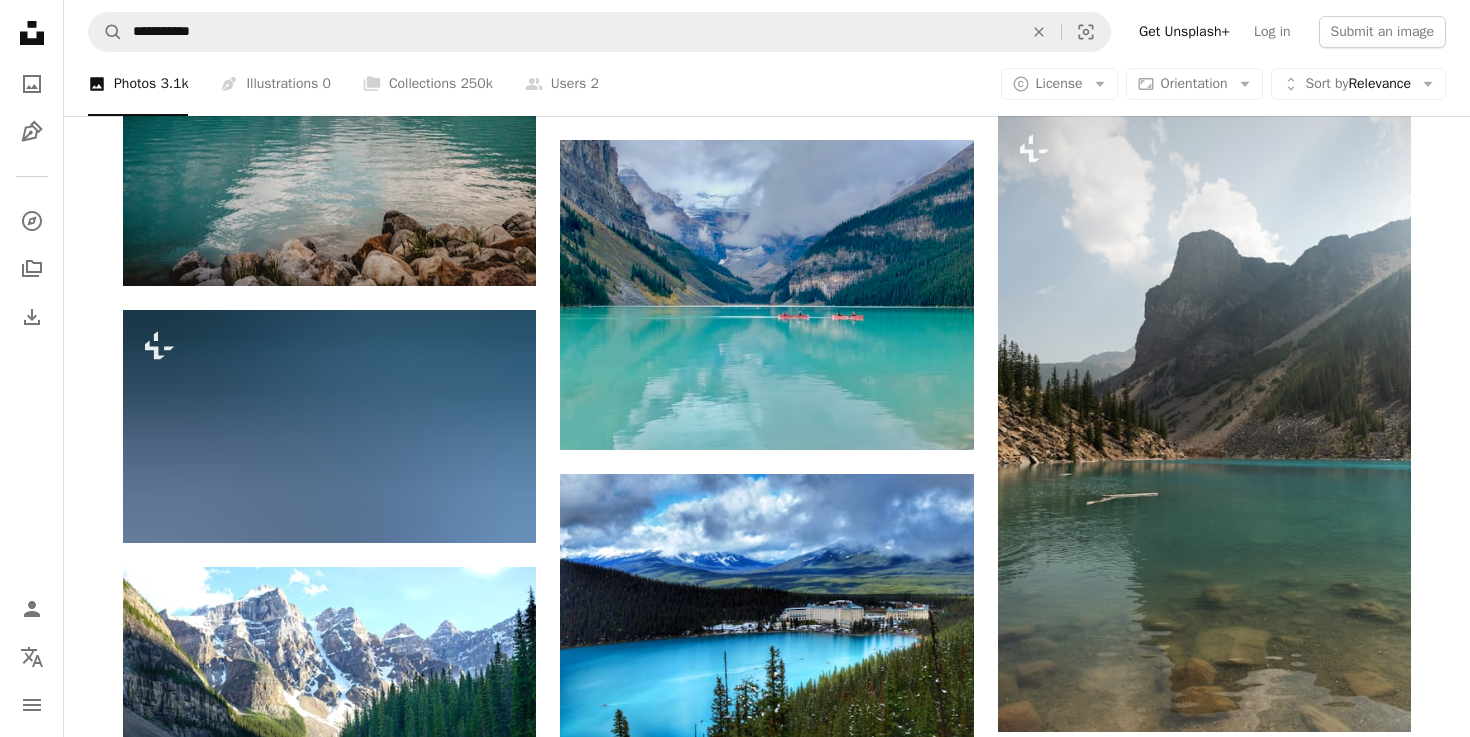 scroll, scrollTop: 2264, scrollLeft: 0, axis: vertical 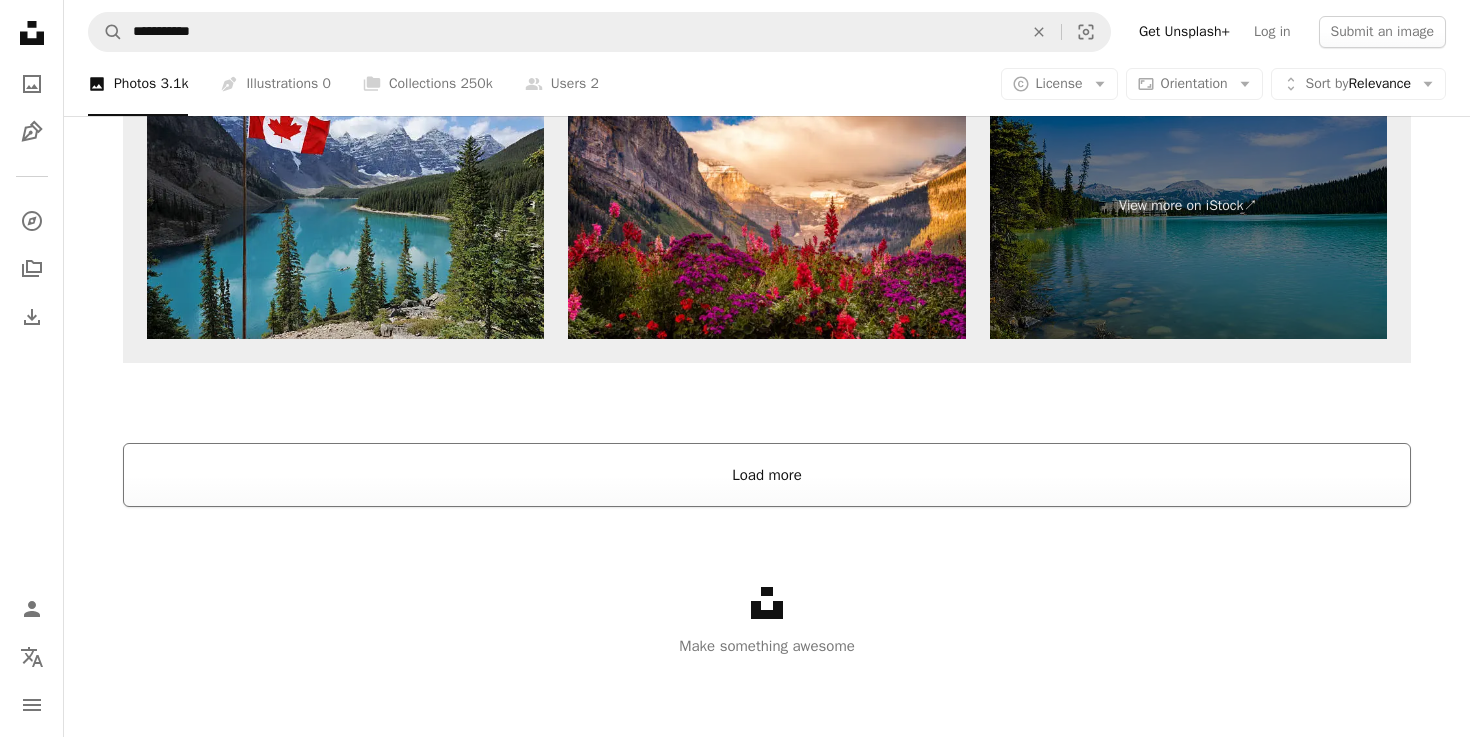click on "Load more" at bounding box center [767, 475] 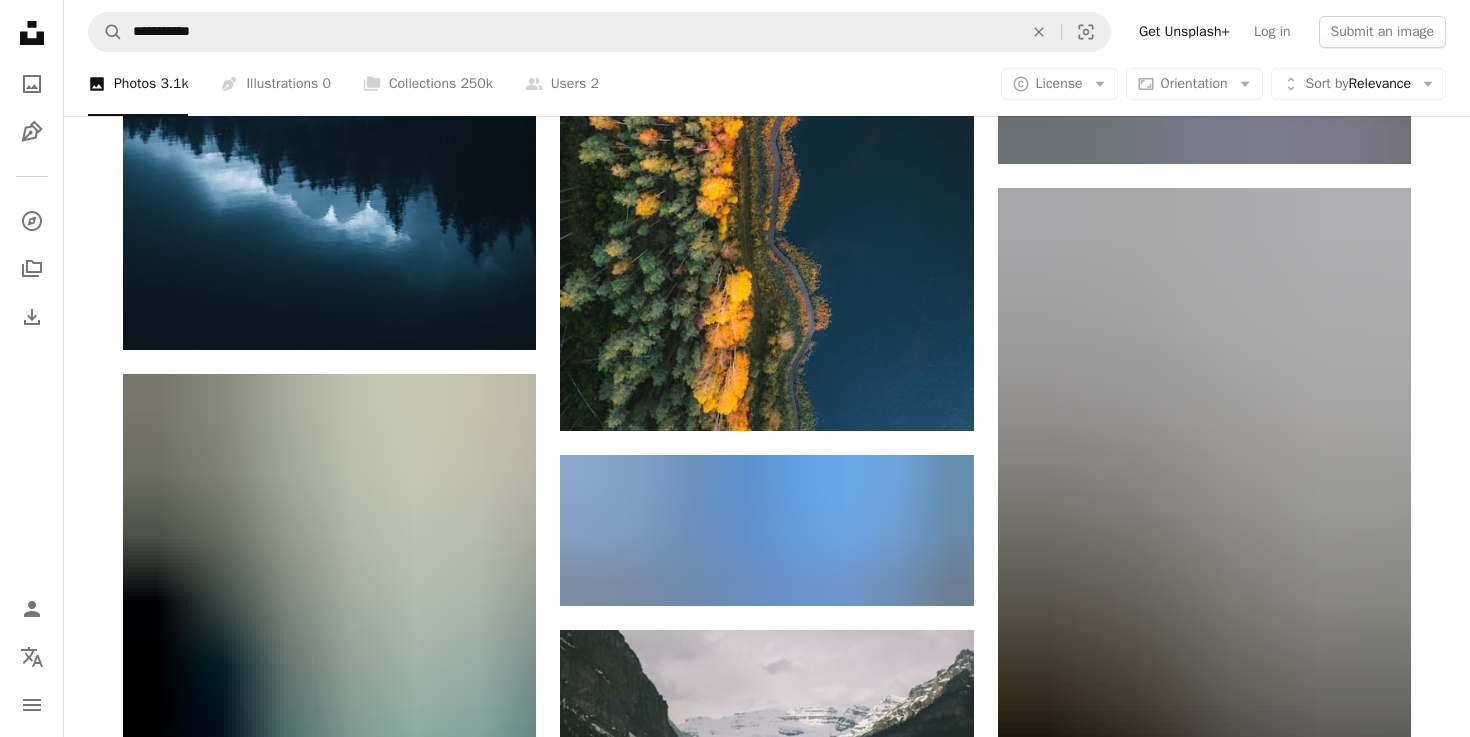 scroll, scrollTop: 17764, scrollLeft: 0, axis: vertical 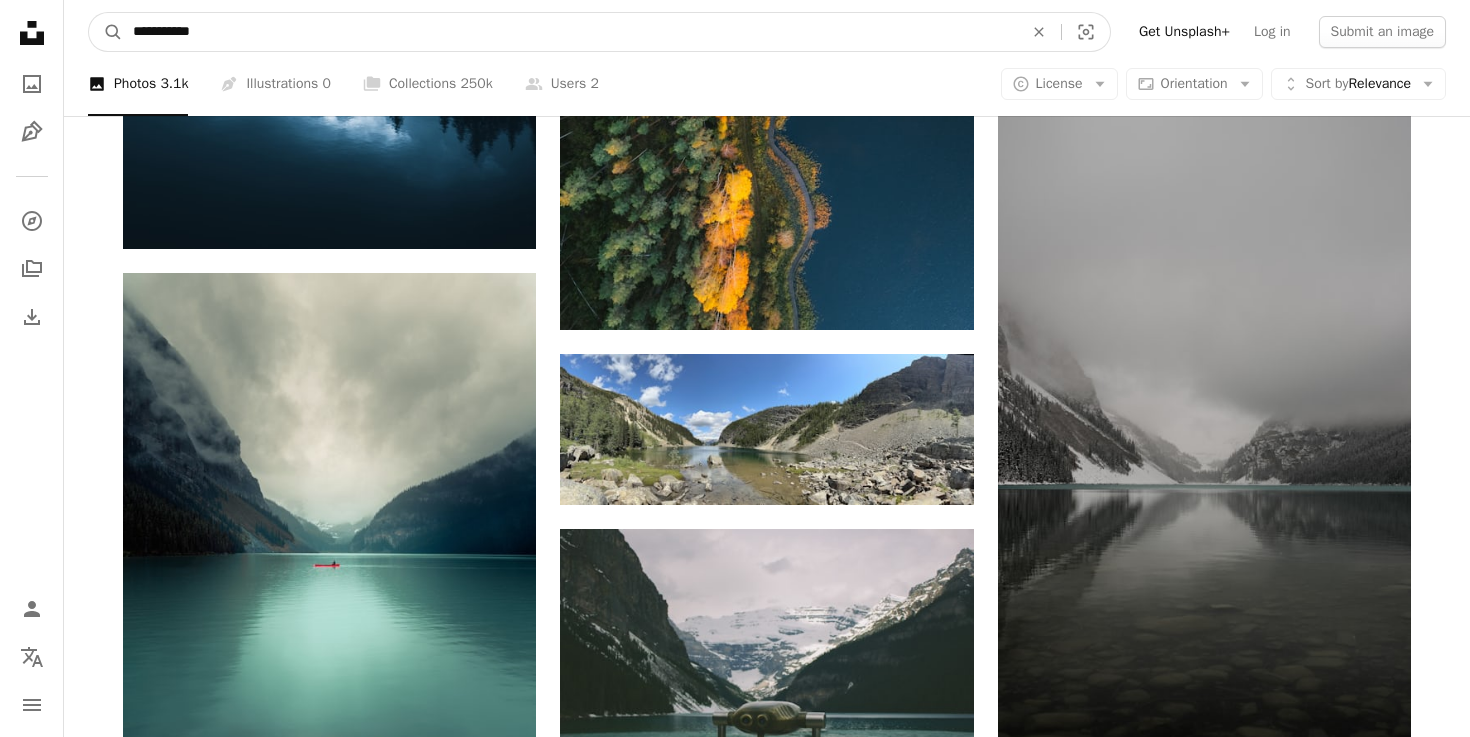 click on "**********" at bounding box center [570, 32] 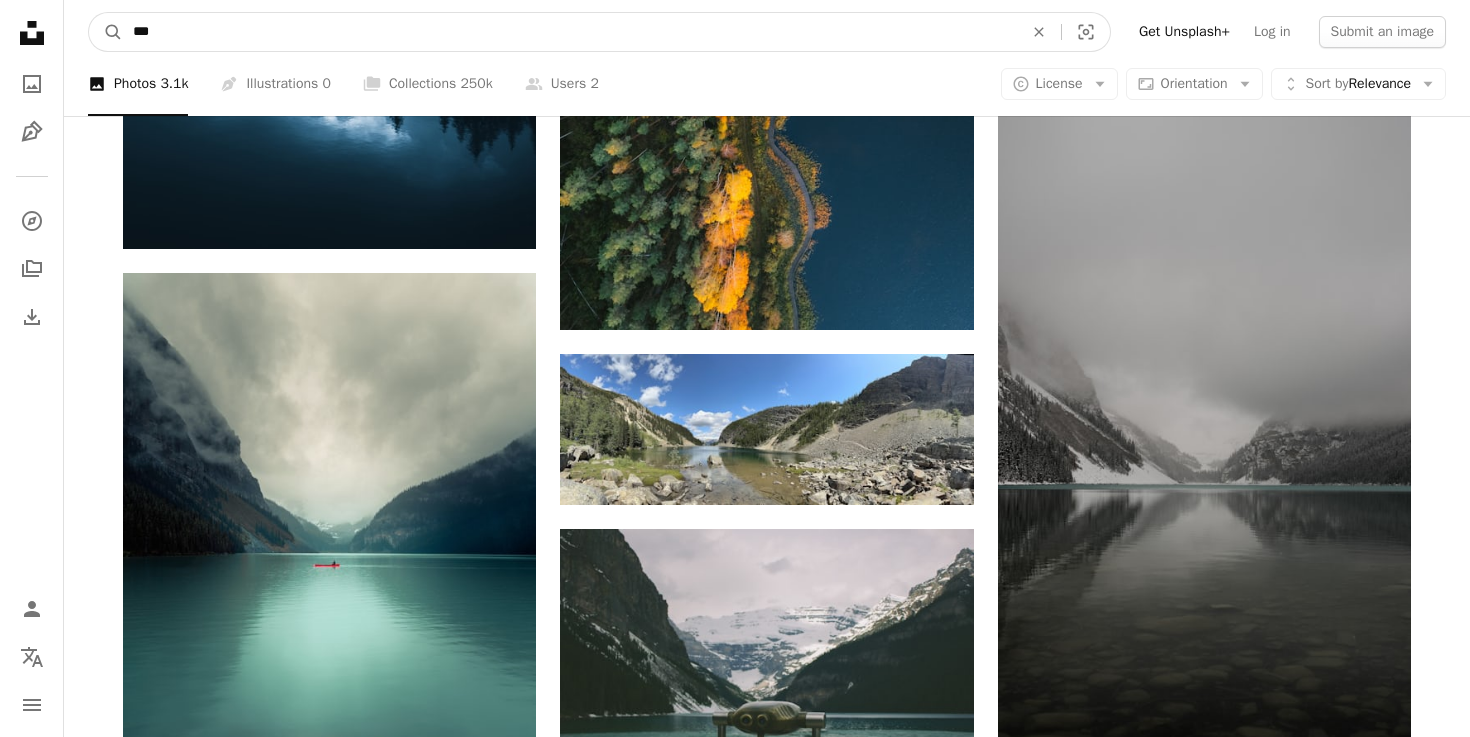 type on "****" 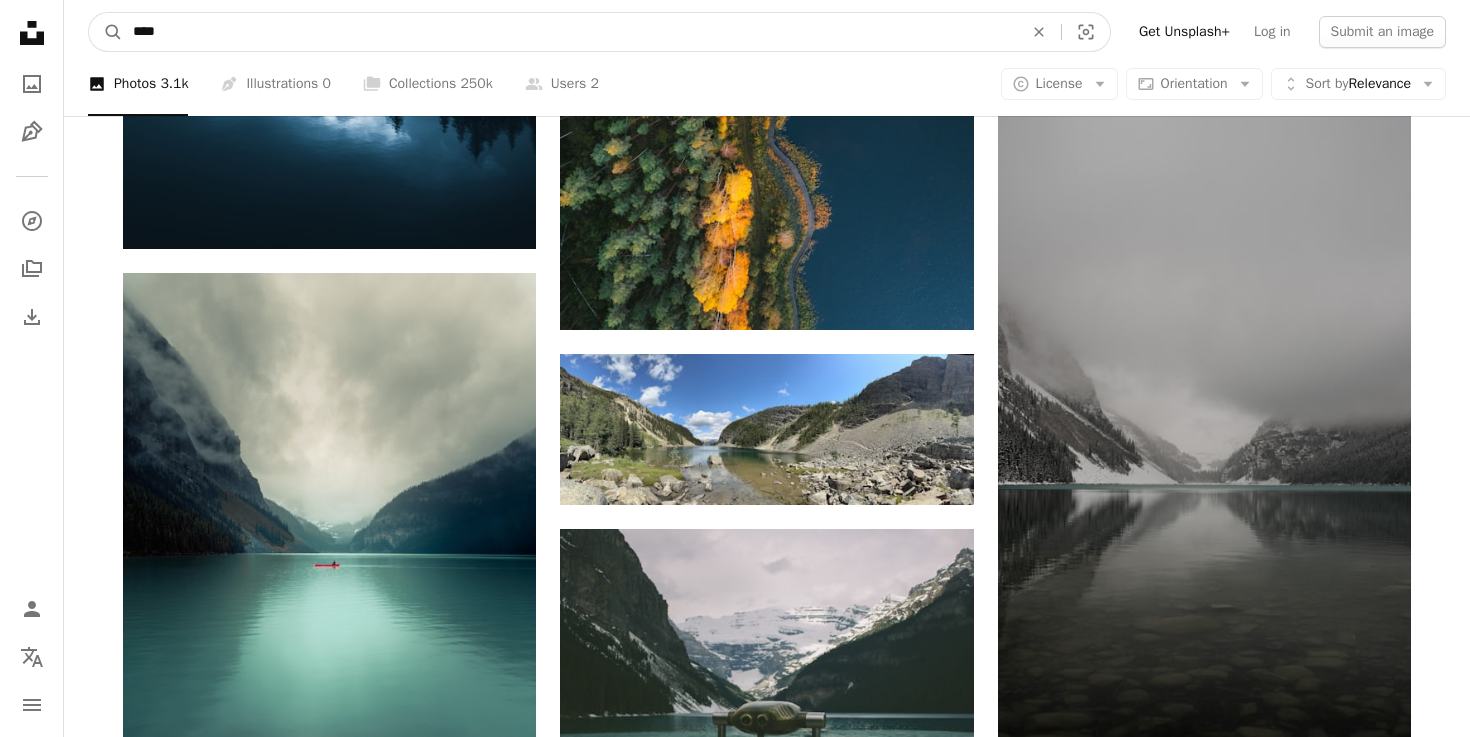 click on "A magnifying glass" at bounding box center (106, 32) 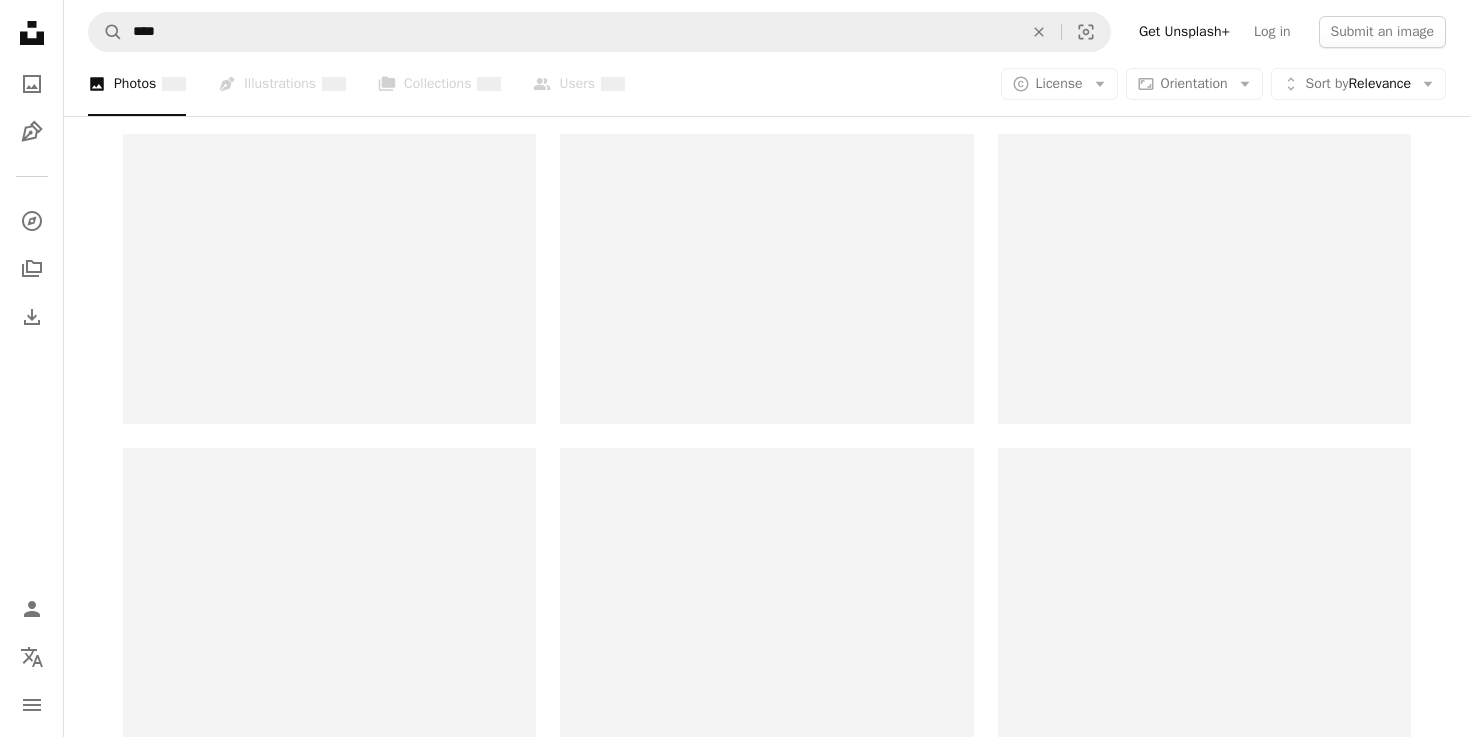 scroll, scrollTop: 0, scrollLeft: 0, axis: both 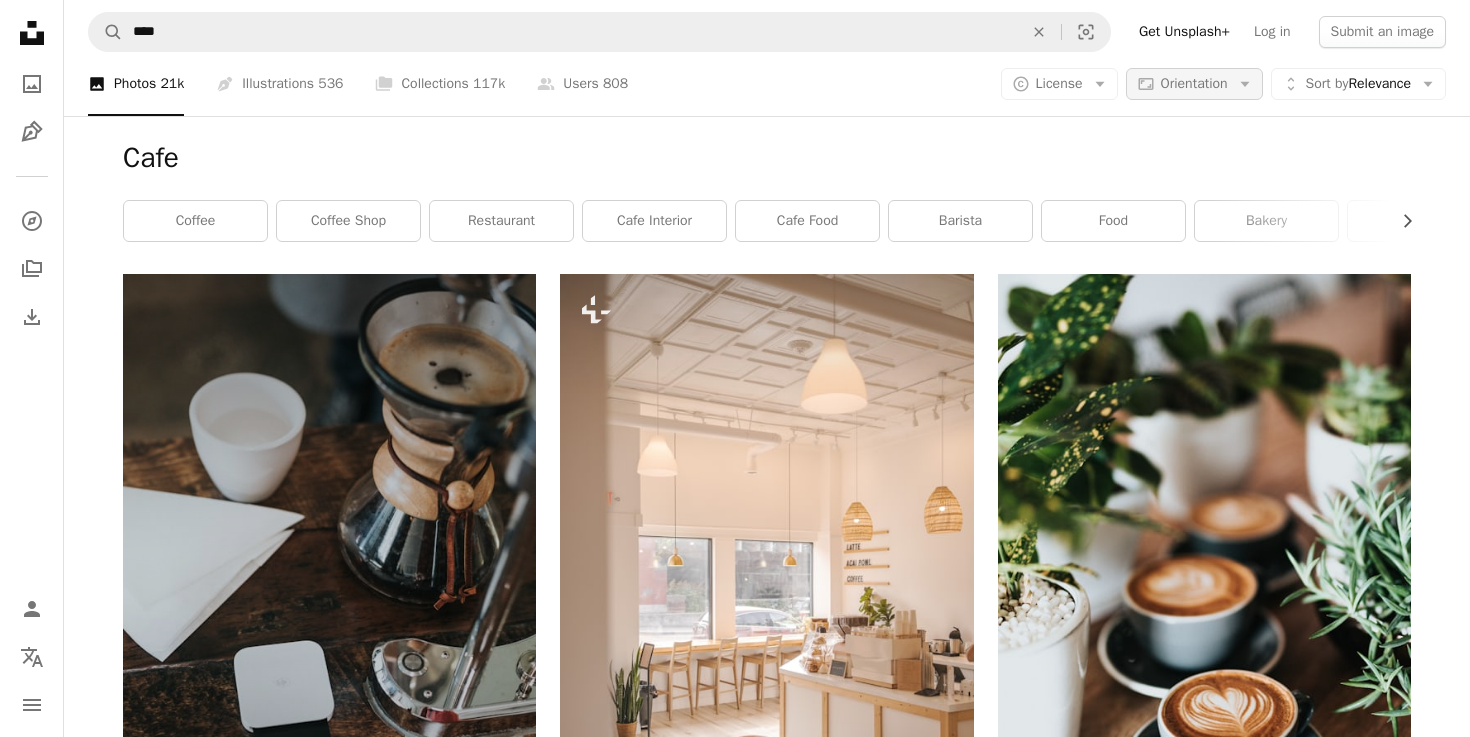 click on "Orientation" at bounding box center [1194, 83] 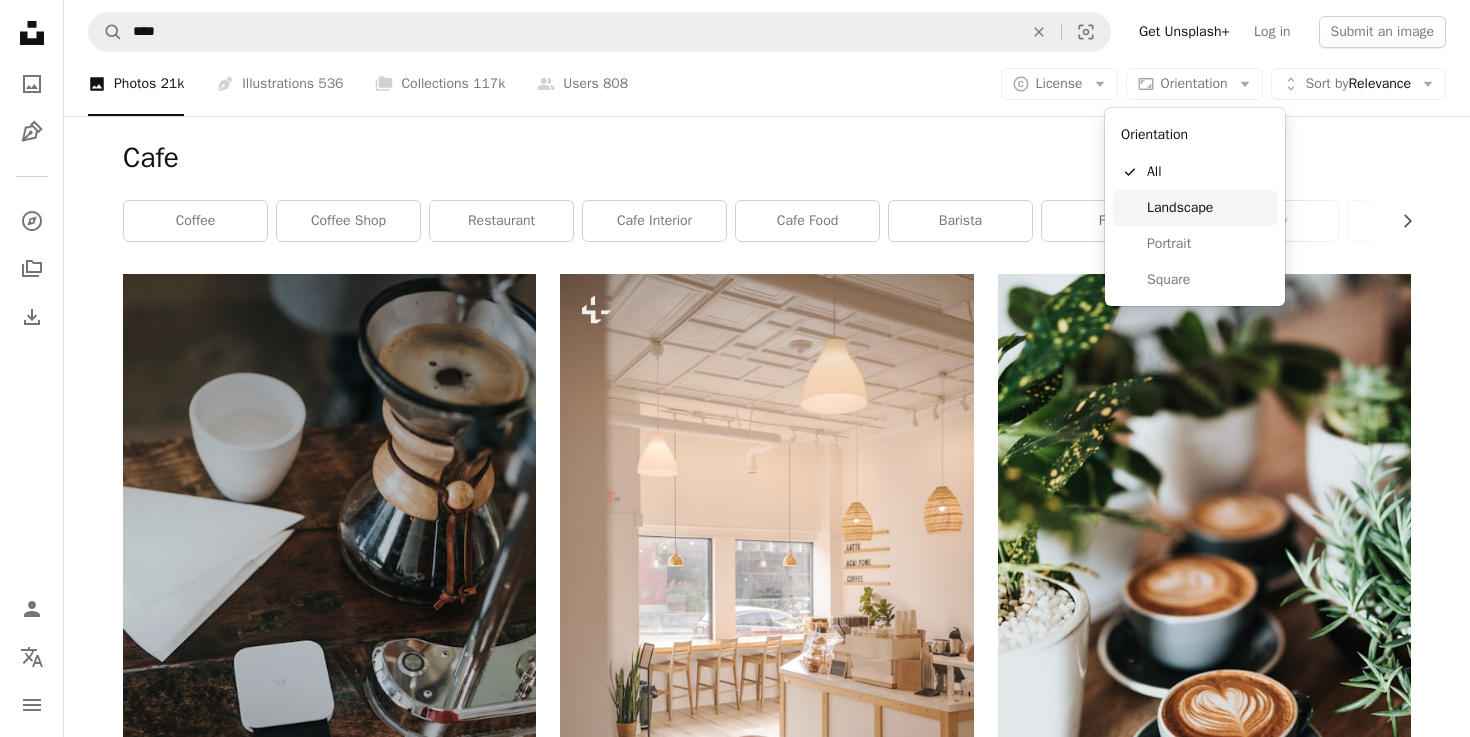 click on "Landscape" at bounding box center (1195, 208) 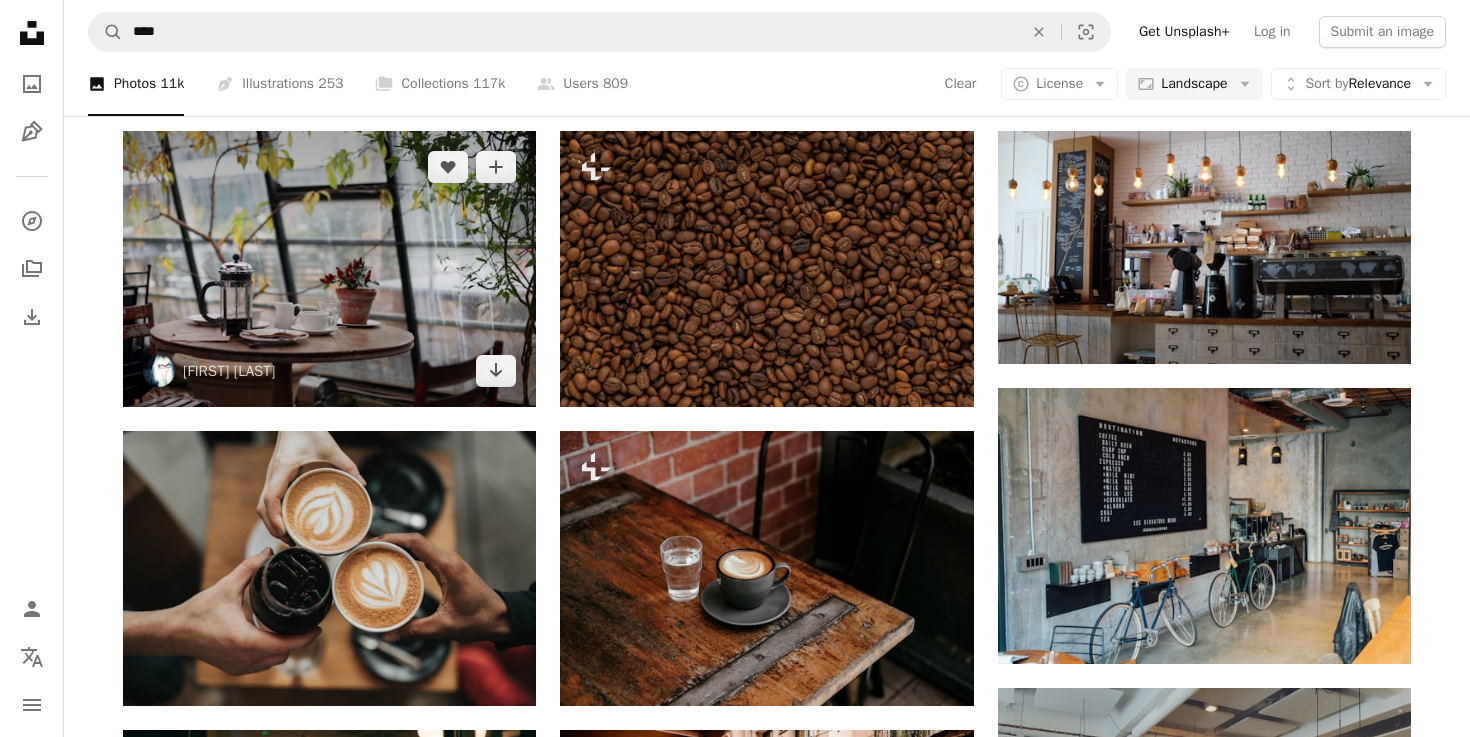 scroll, scrollTop: 440, scrollLeft: 0, axis: vertical 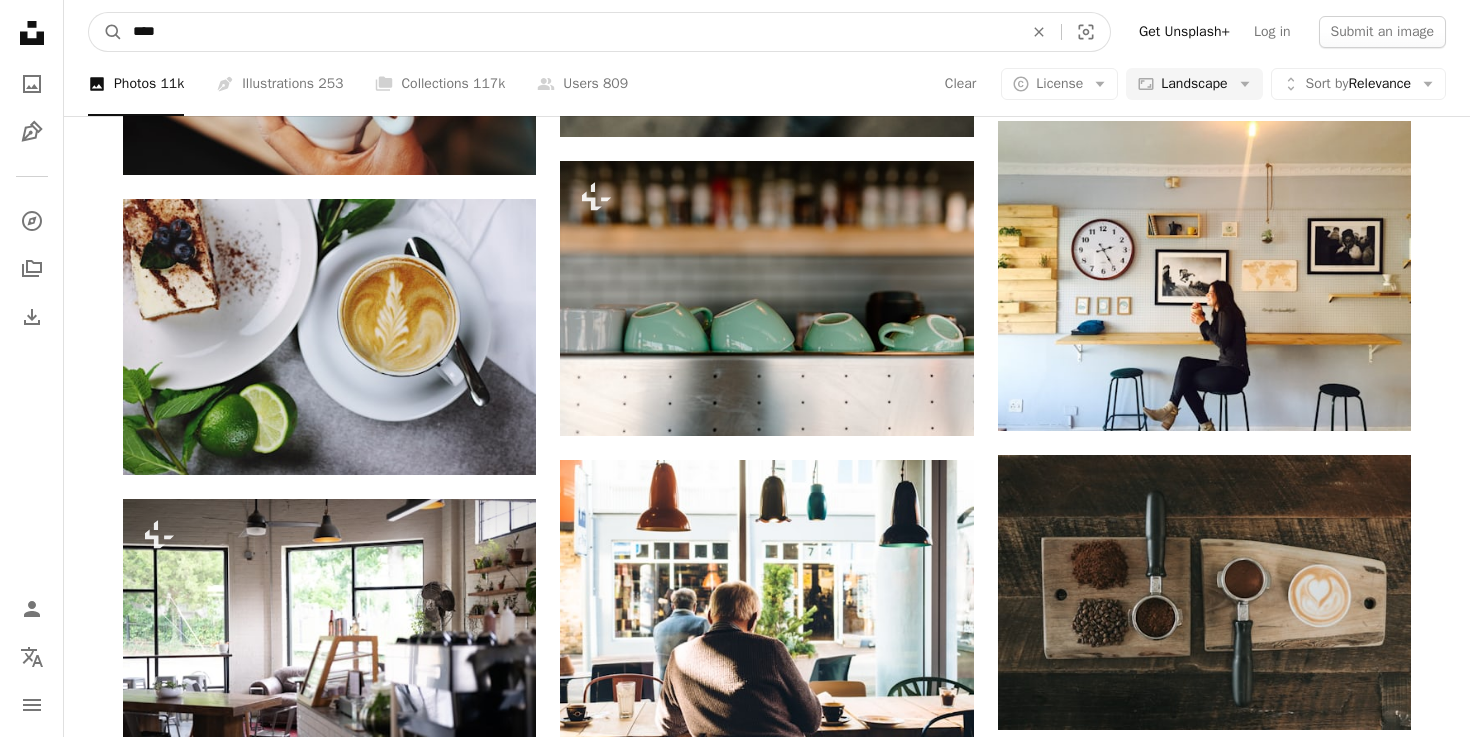 click on "****" at bounding box center (570, 32) 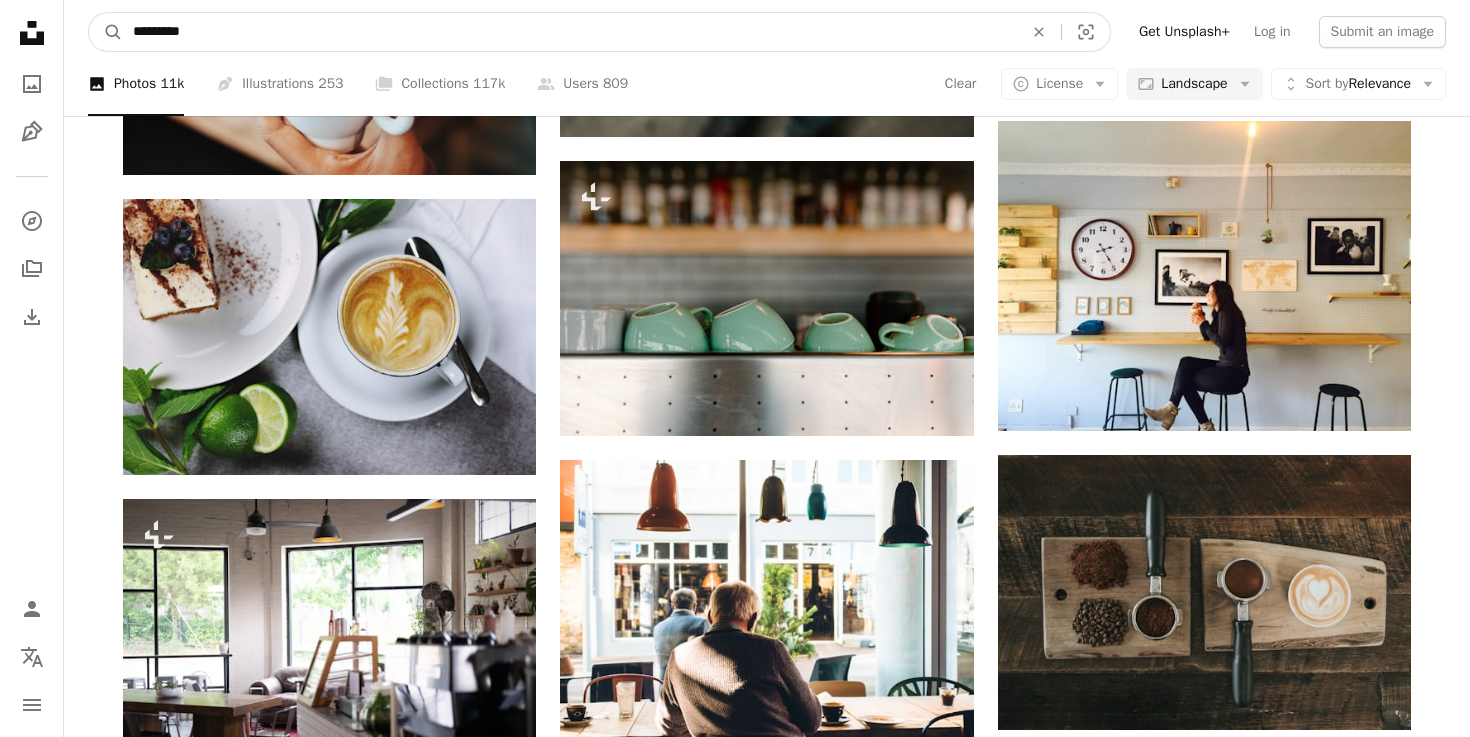 type on "**********" 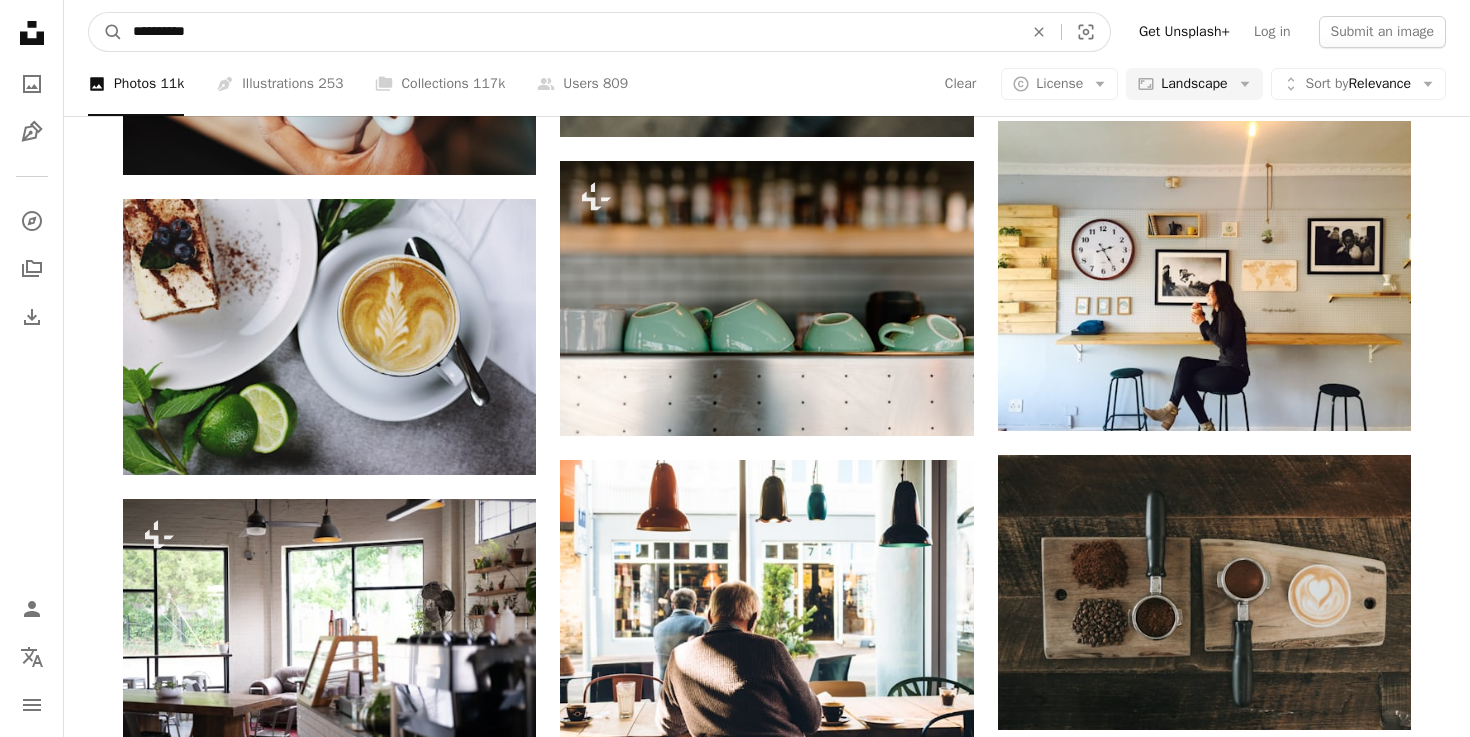 click on "A magnifying glass" at bounding box center [106, 32] 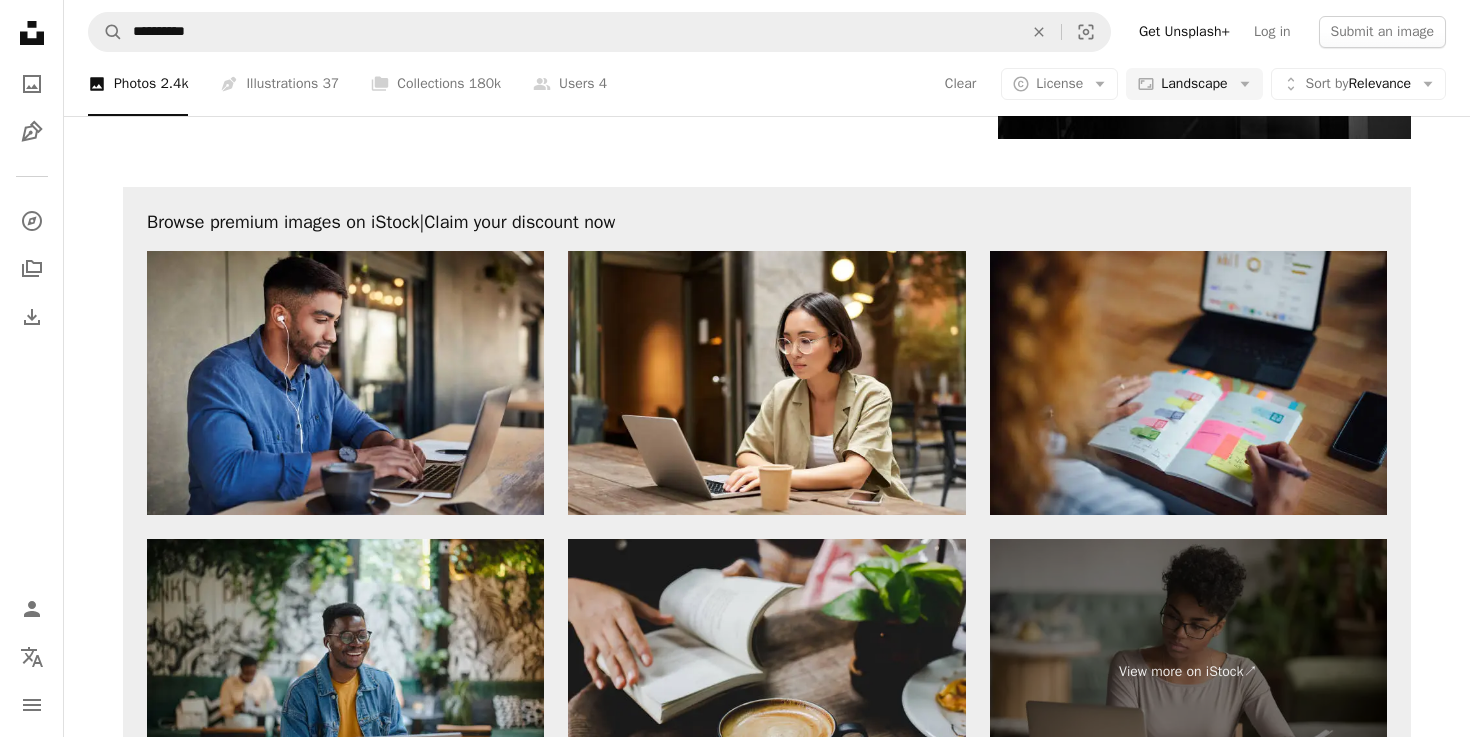 scroll, scrollTop: 3241, scrollLeft: 0, axis: vertical 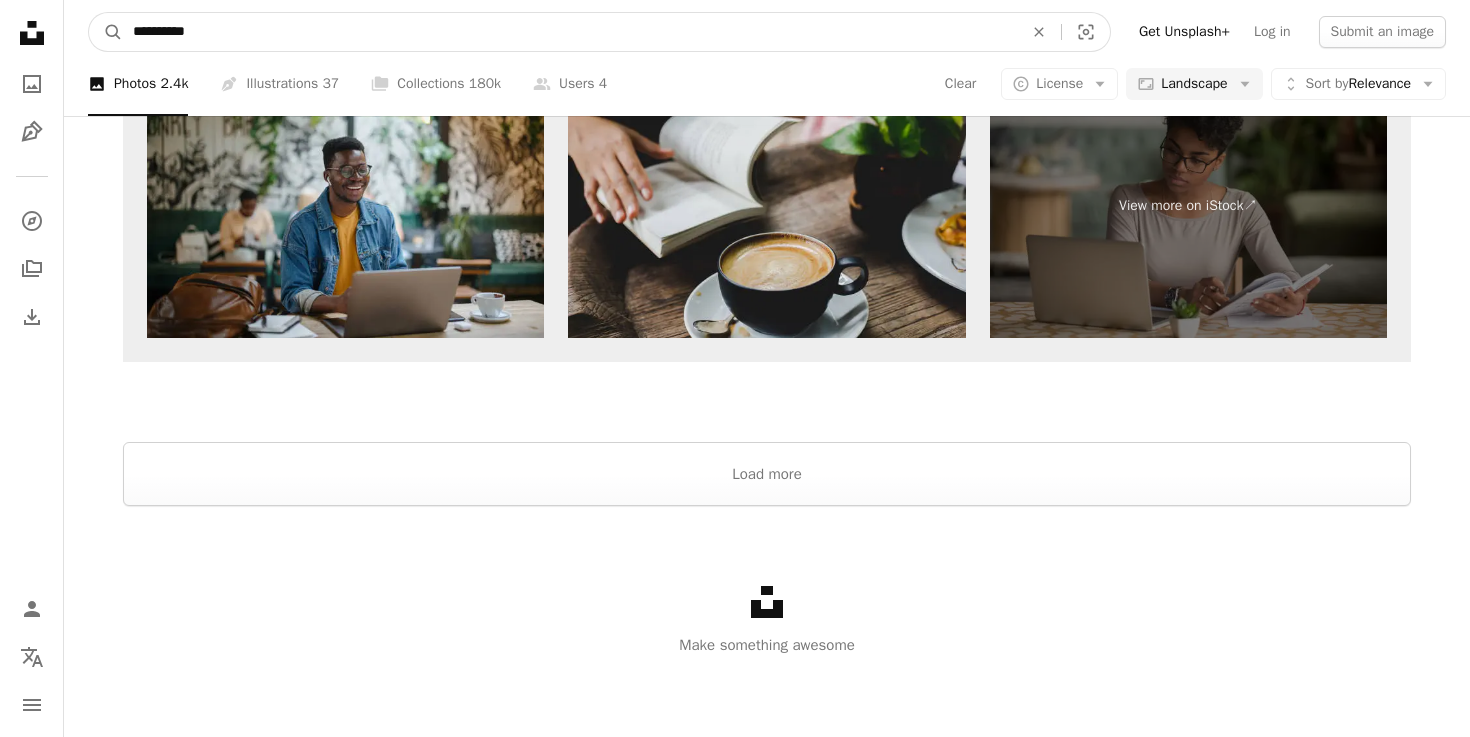 click on "**********" at bounding box center [570, 32] 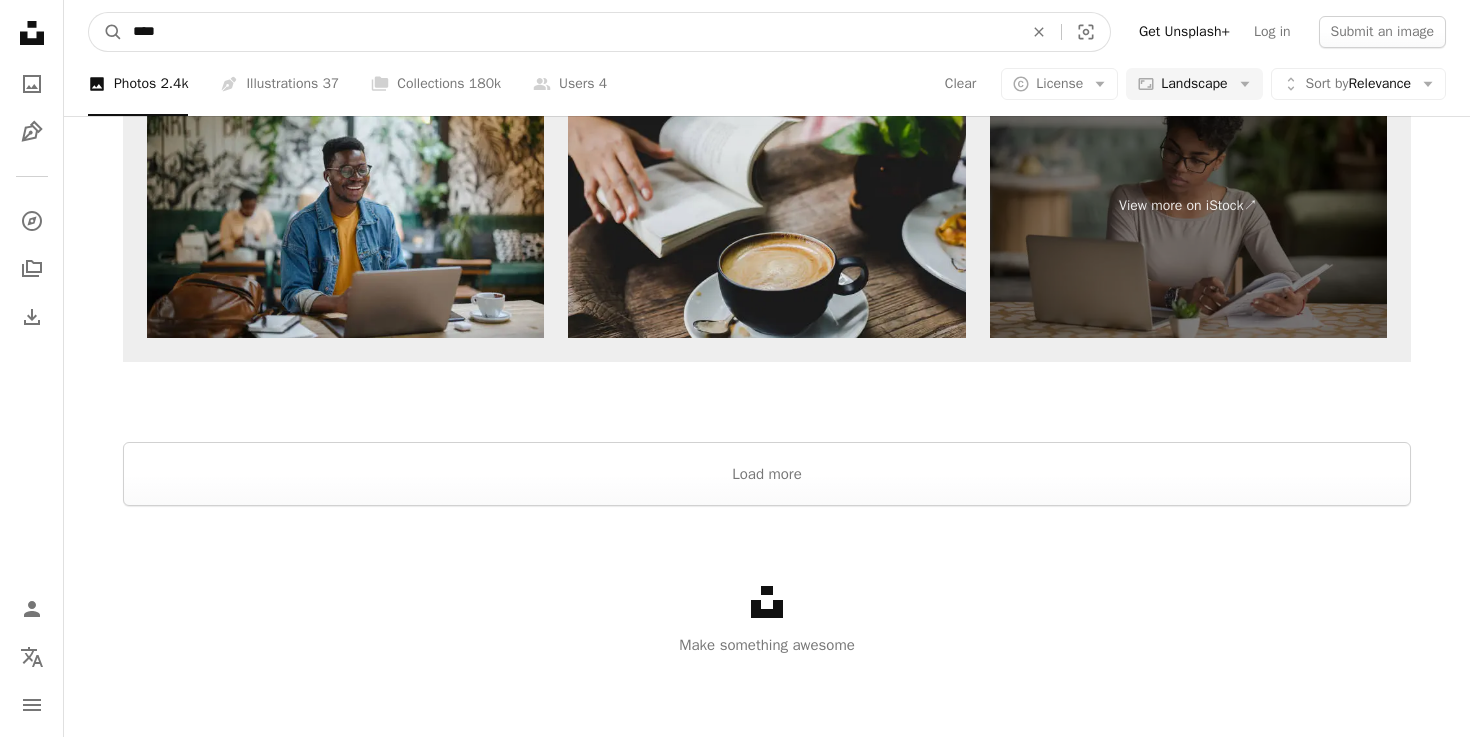 type on "****" 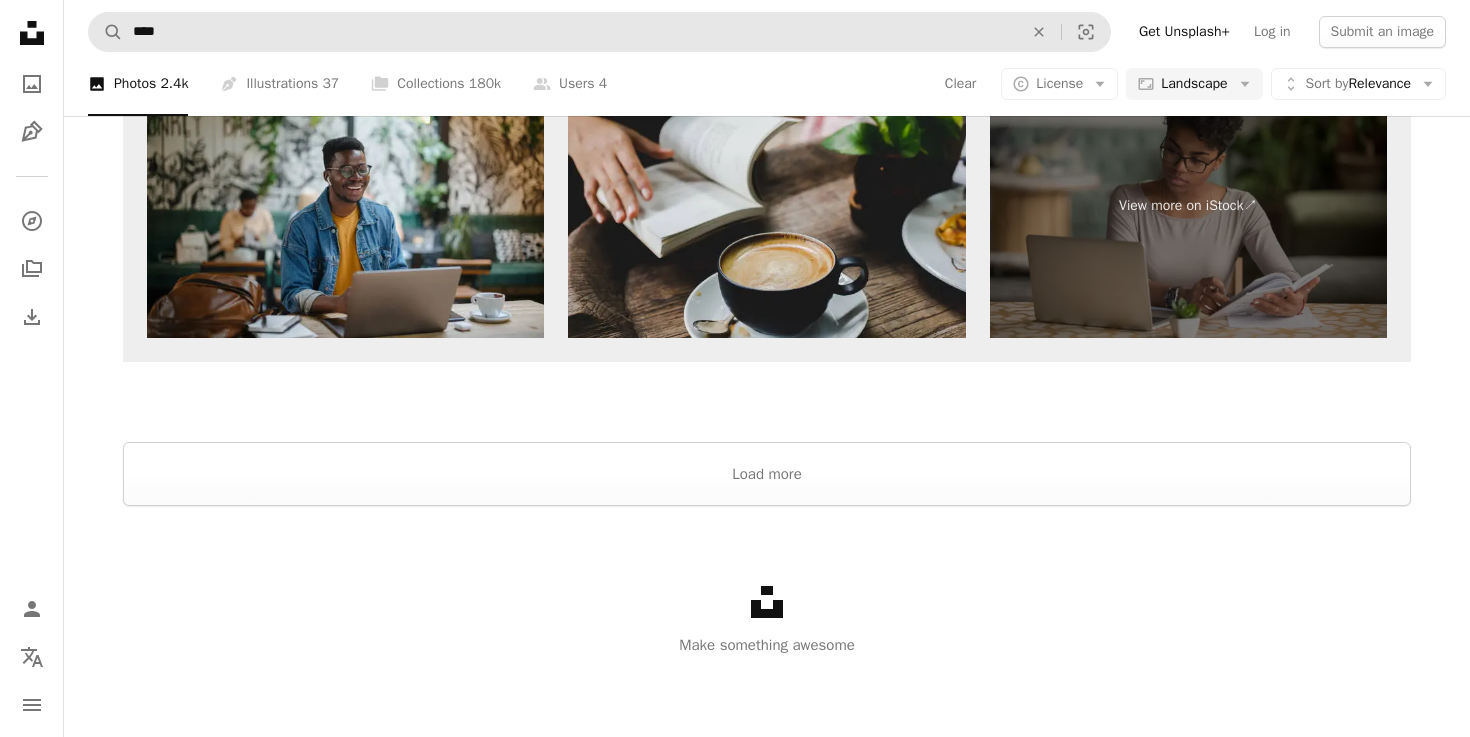 scroll, scrollTop: 0, scrollLeft: 0, axis: both 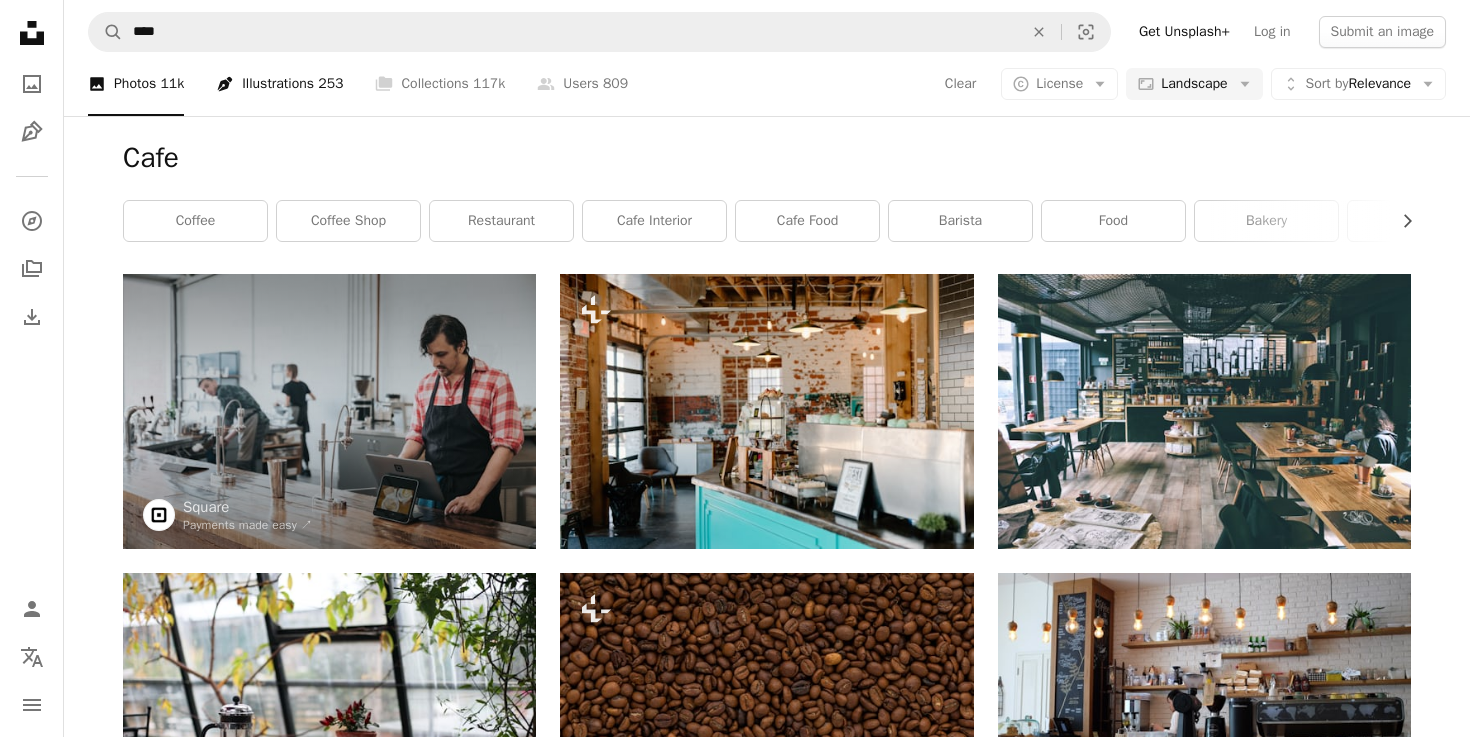 click on "Pen Tool Illustrations   253" at bounding box center (279, 84) 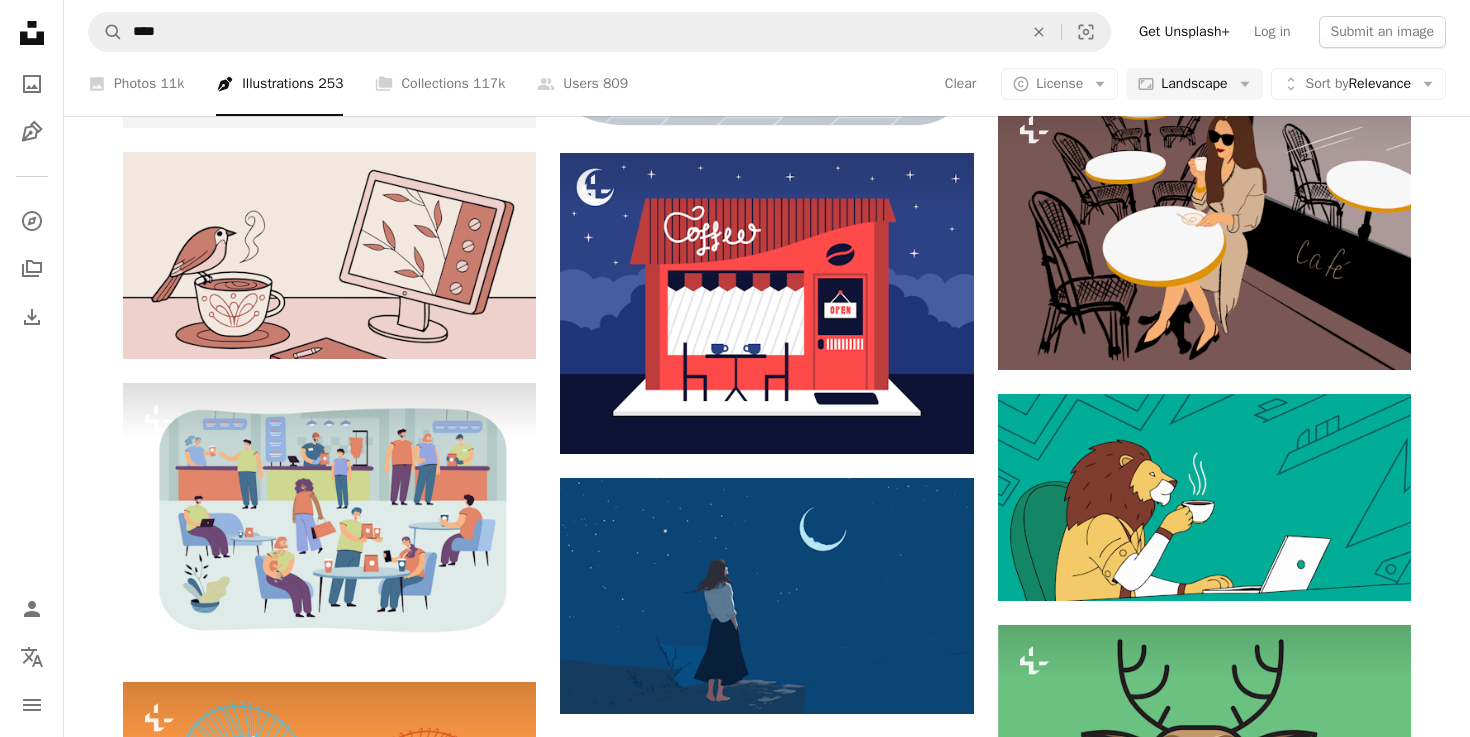 scroll, scrollTop: 299, scrollLeft: 0, axis: vertical 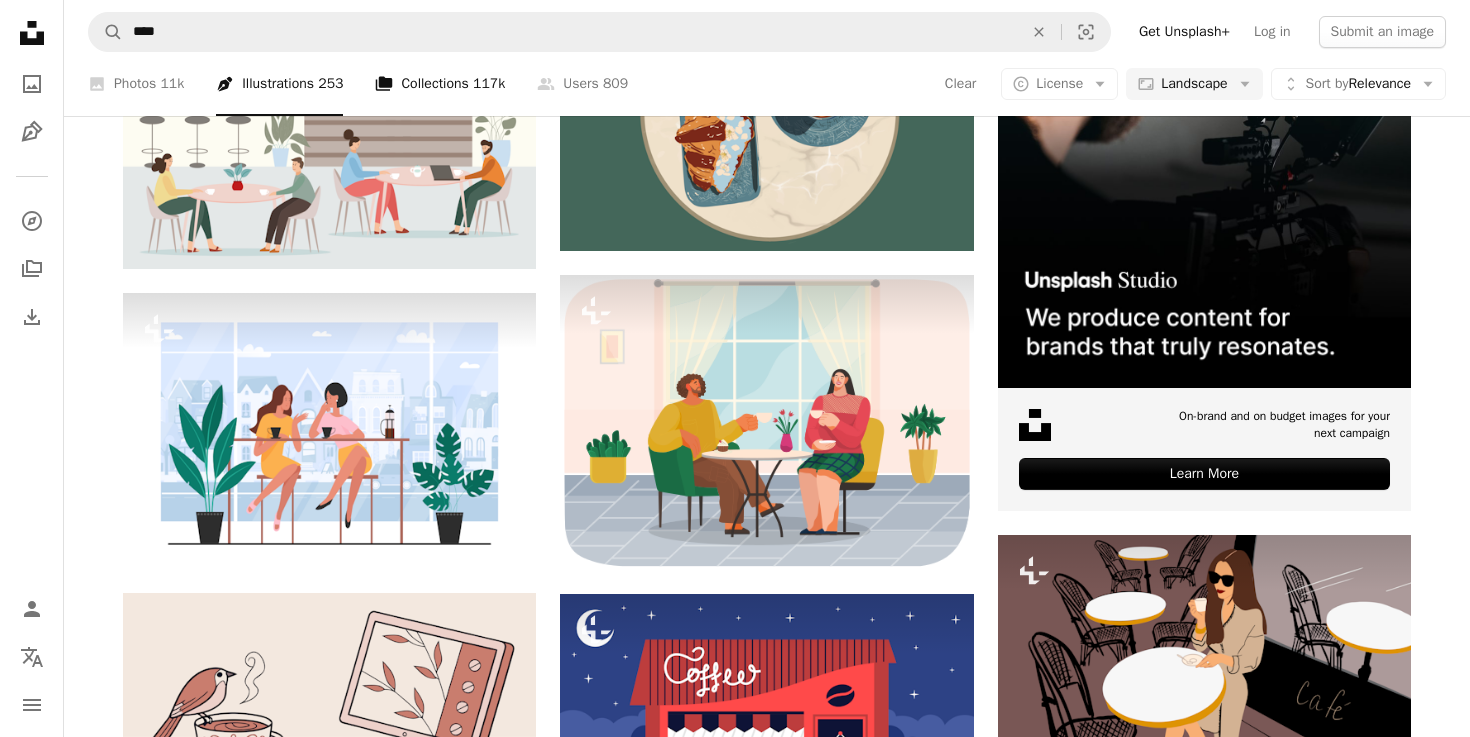 click on "A stack of folders Collections   117k" at bounding box center (440, 84) 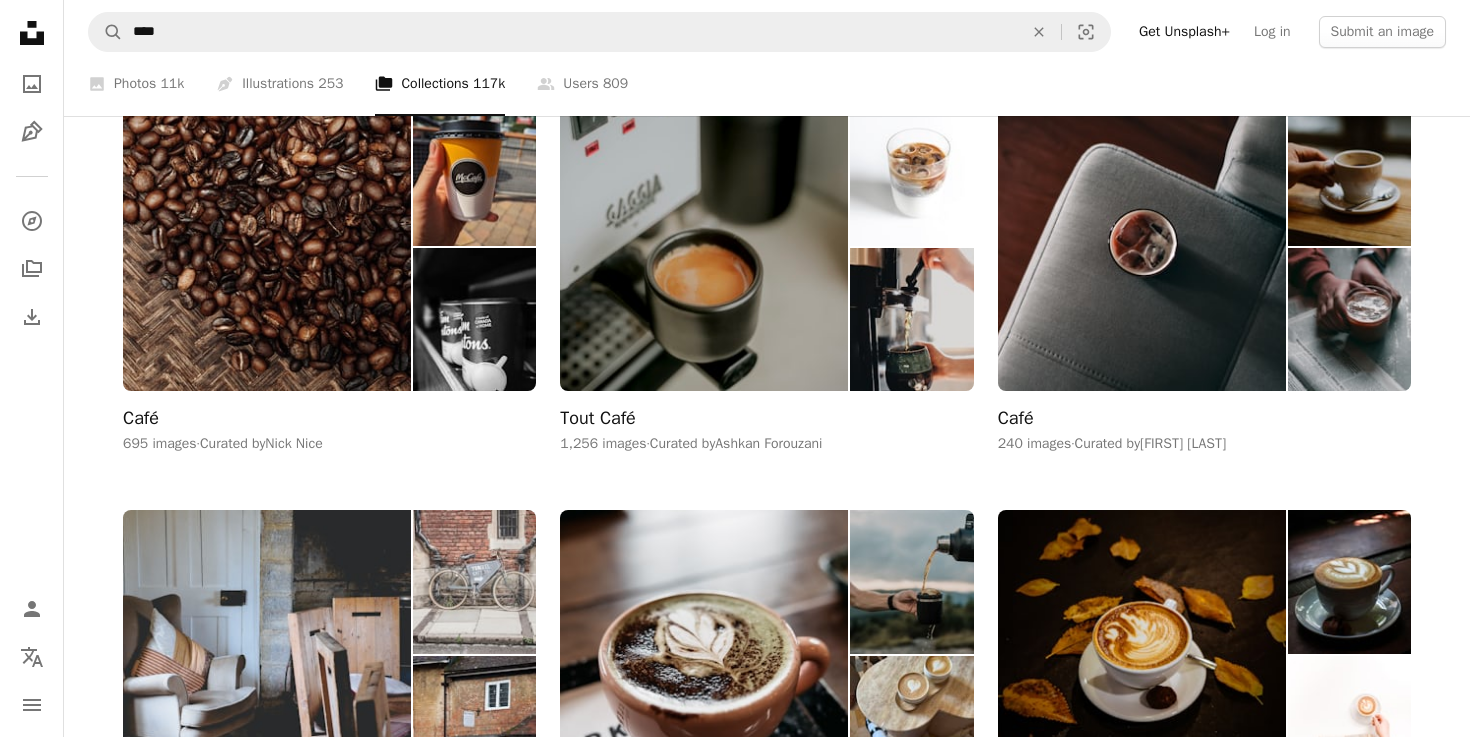 scroll, scrollTop: 163, scrollLeft: 0, axis: vertical 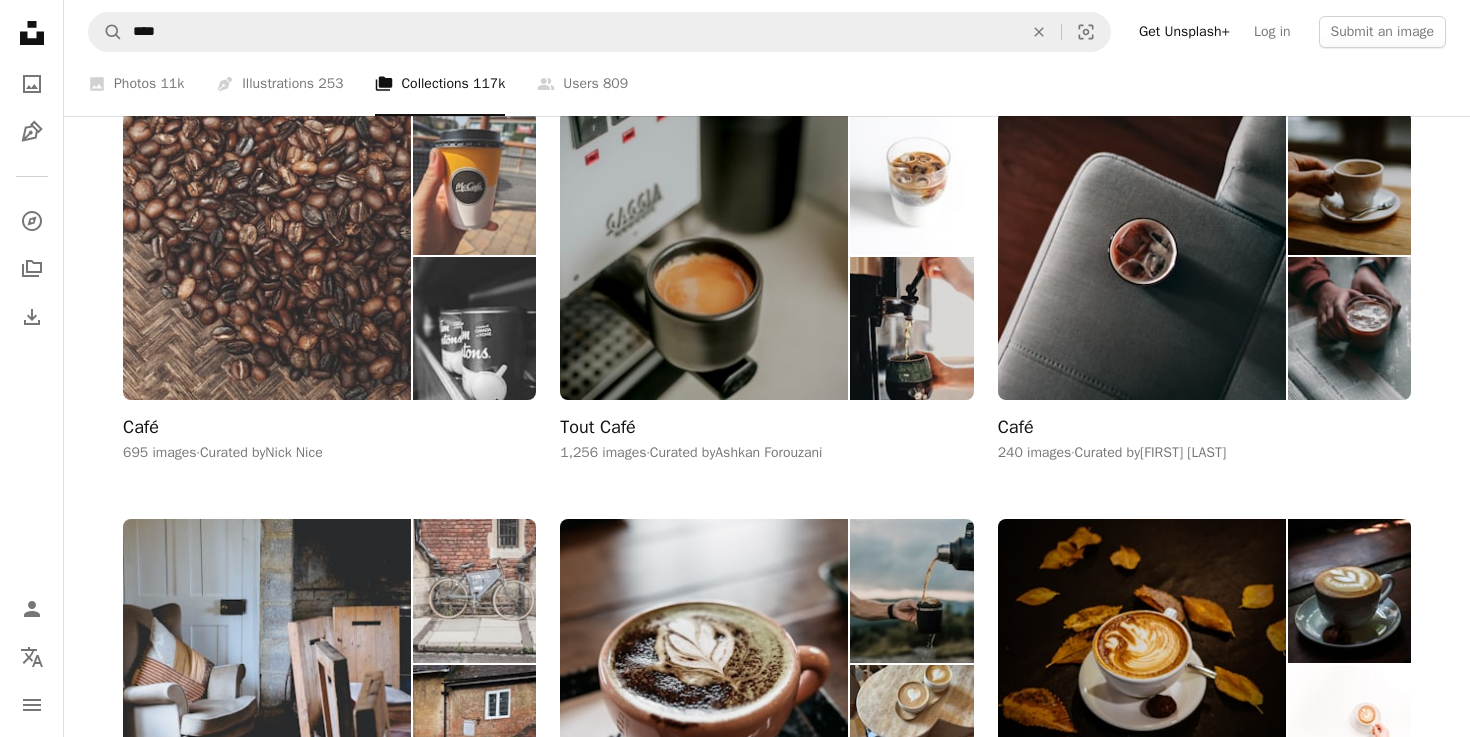 click at bounding box center (474, 329) 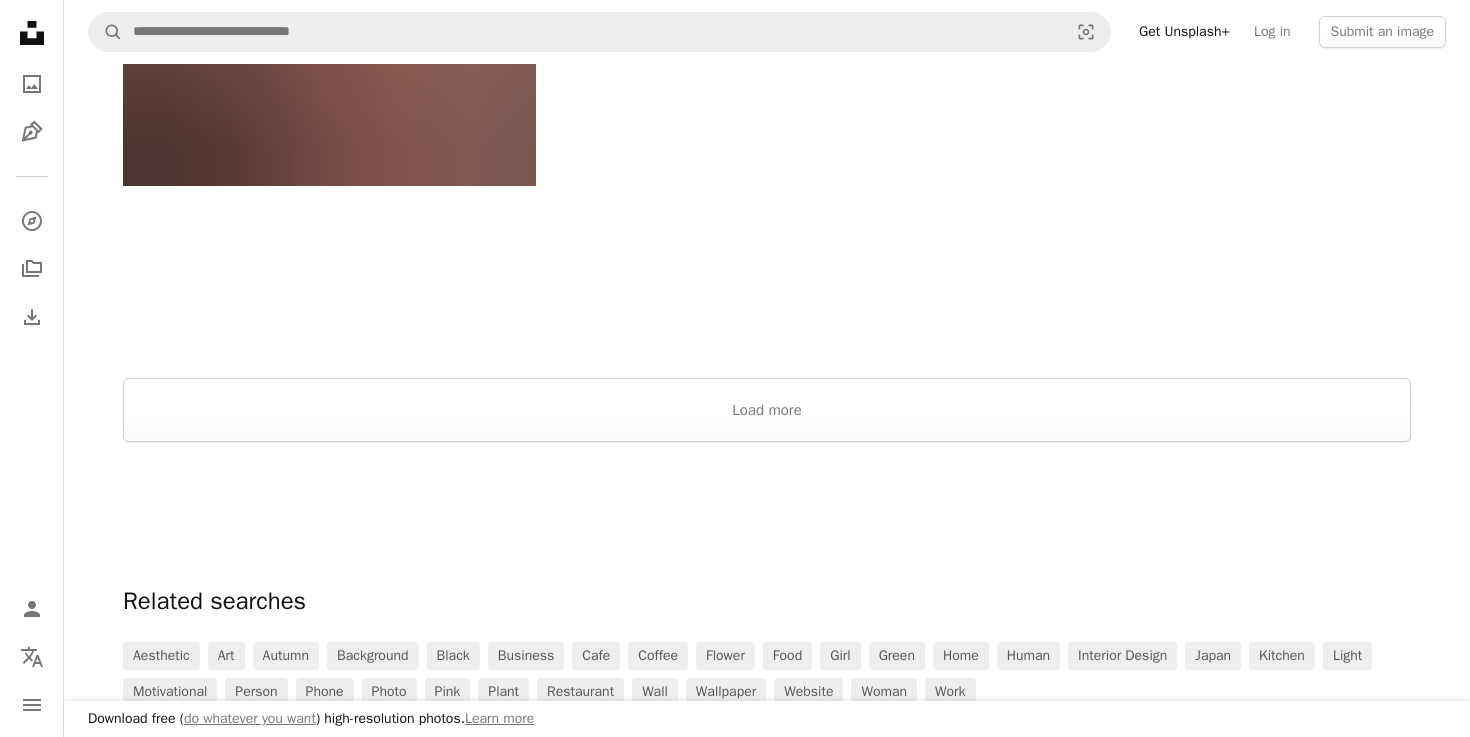 scroll, scrollTop: 4812, scrollLeft: 0, axis: vertical 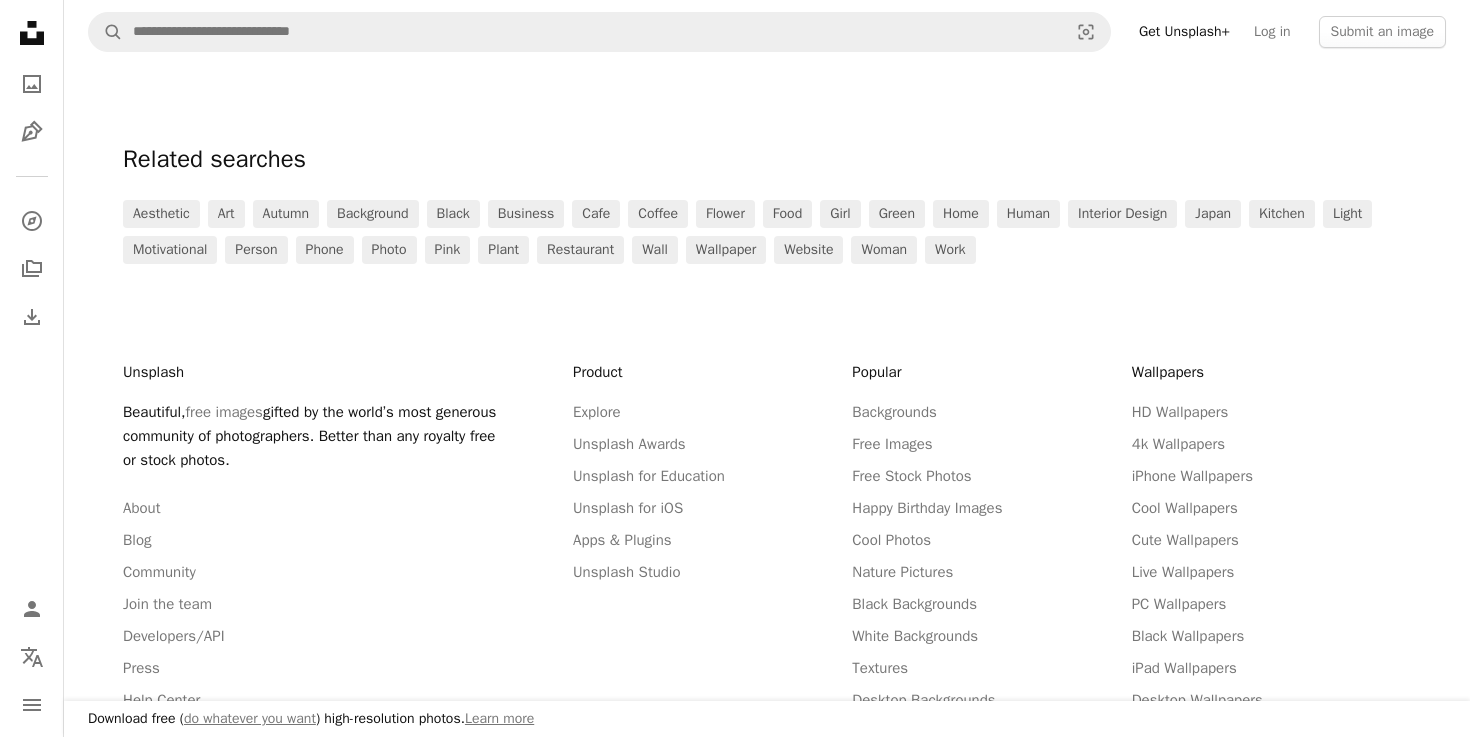click on "Unsplash Beautiful,  free images  gifted by the world’s most generous community of photographers. Better than any royalty free or stock photos. About Blog Community Join the team Developers/API Press Help Center" at bounding box center (348, 548) 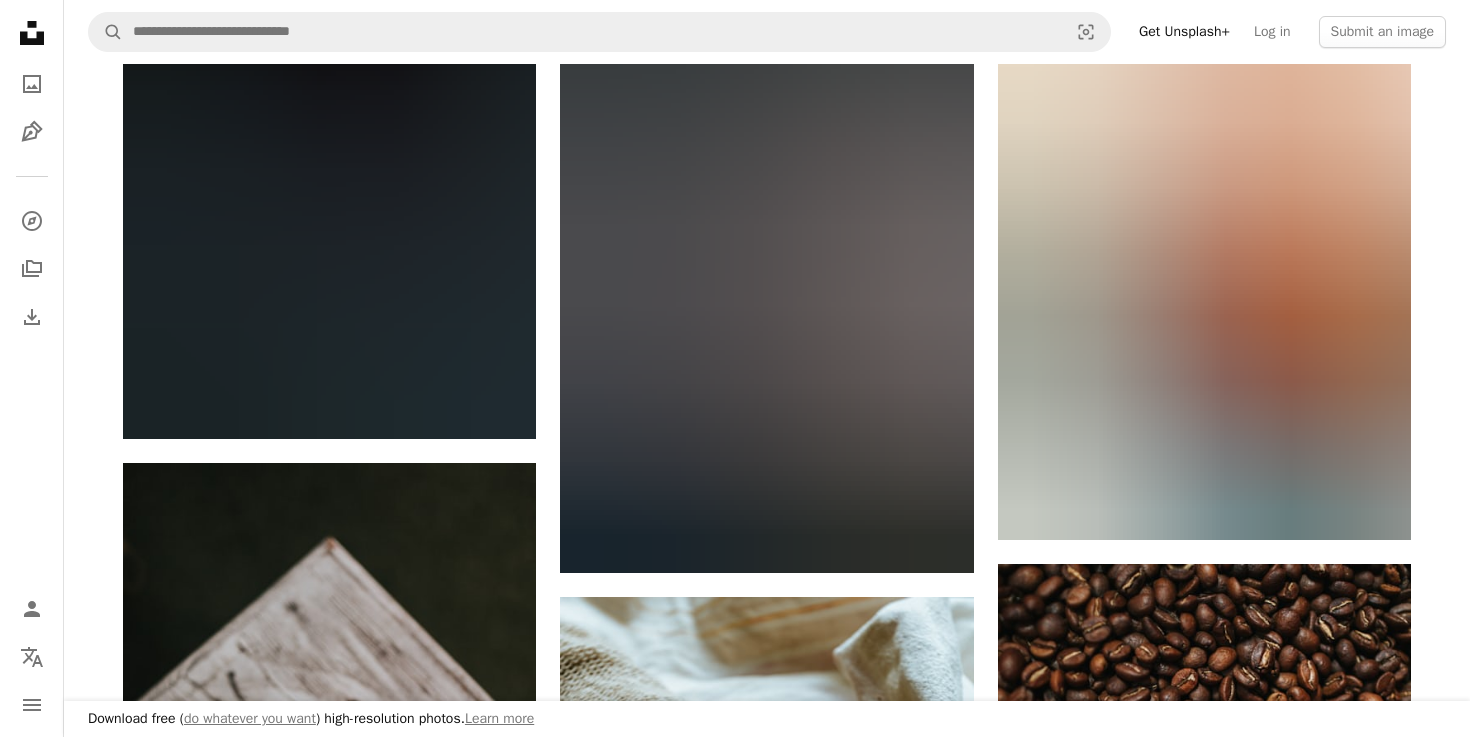 scroll, scrollTop: 1432, scrollLeft: 0, axis: vertical 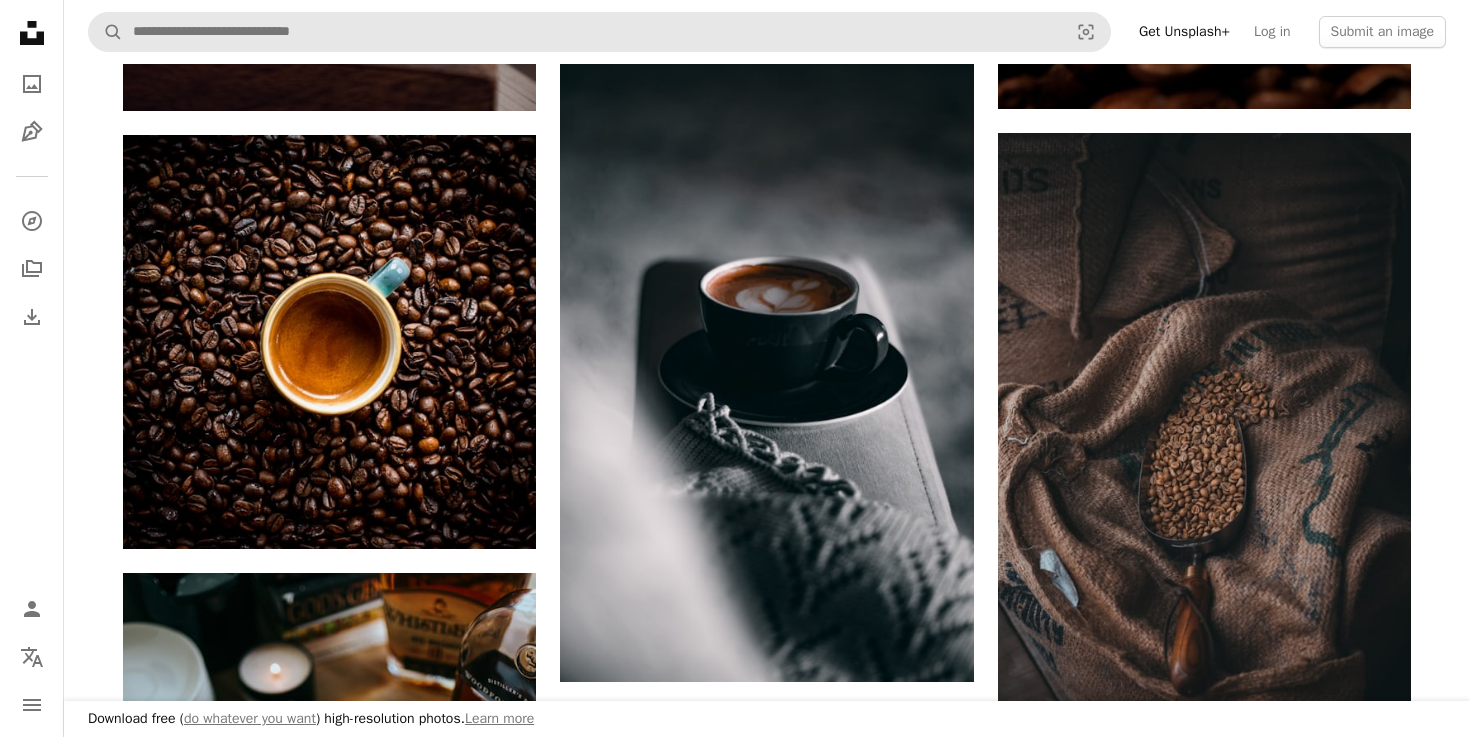 click on "A magnifying glass Visual search" at bounding box center [599, 32] 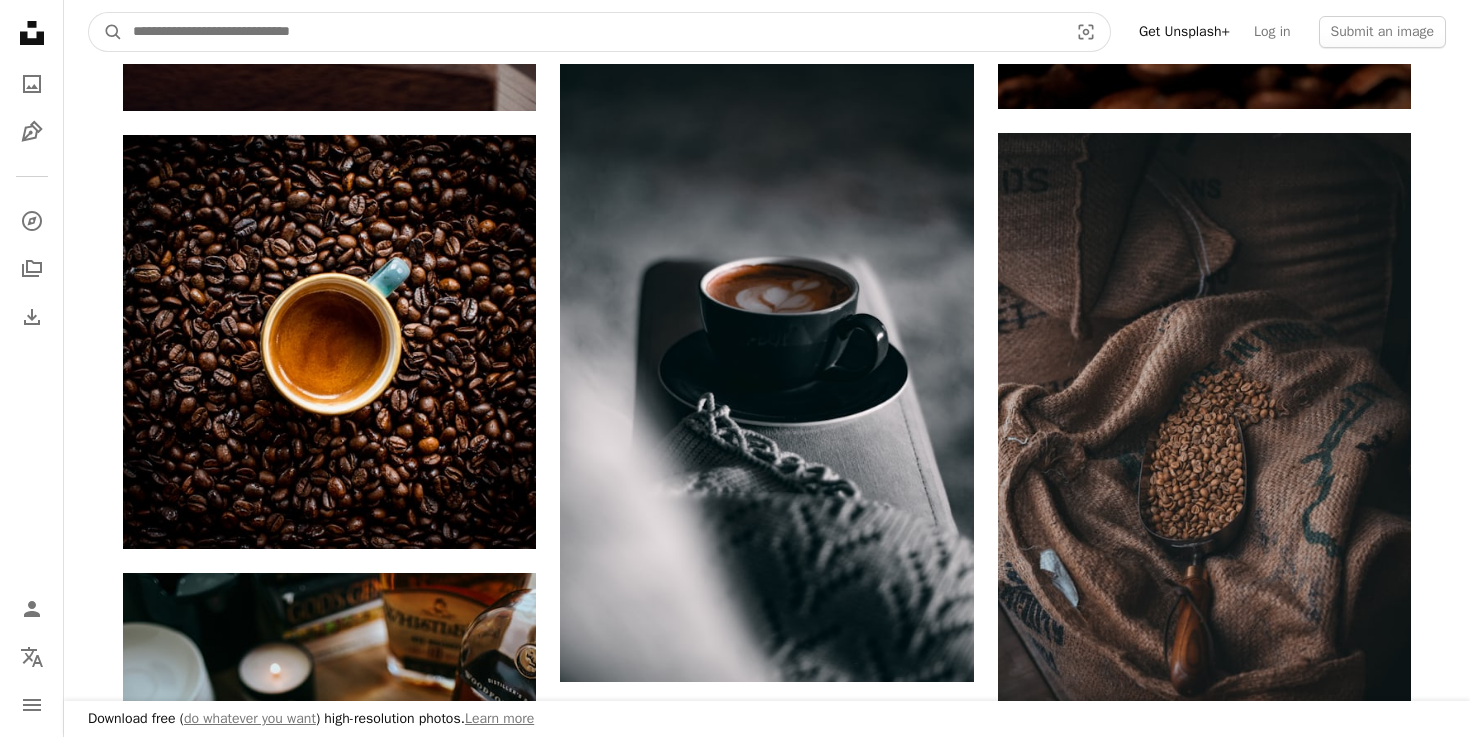 click at bounding box center [592, 32] 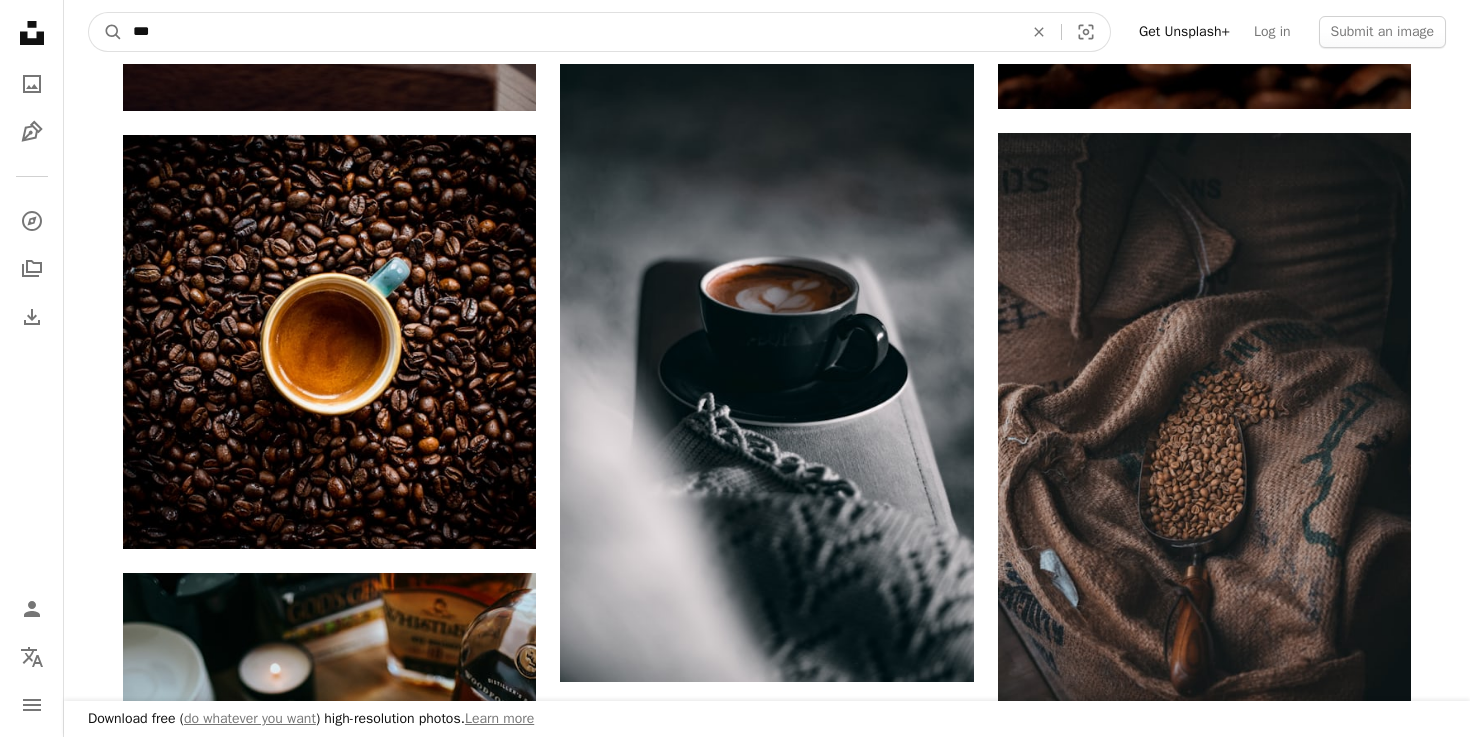 type on "****" 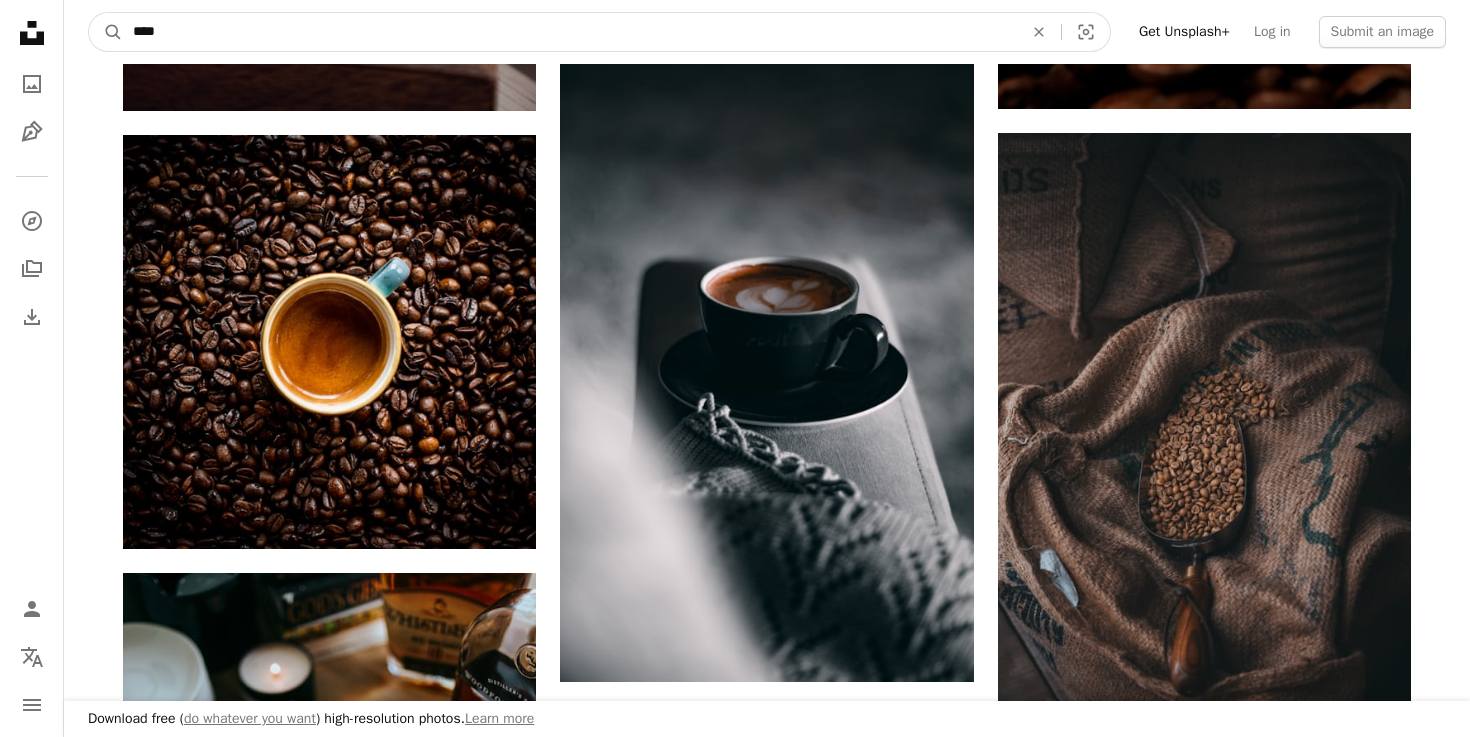 click on "A magnifying glass" at bounding box center (106, 32) 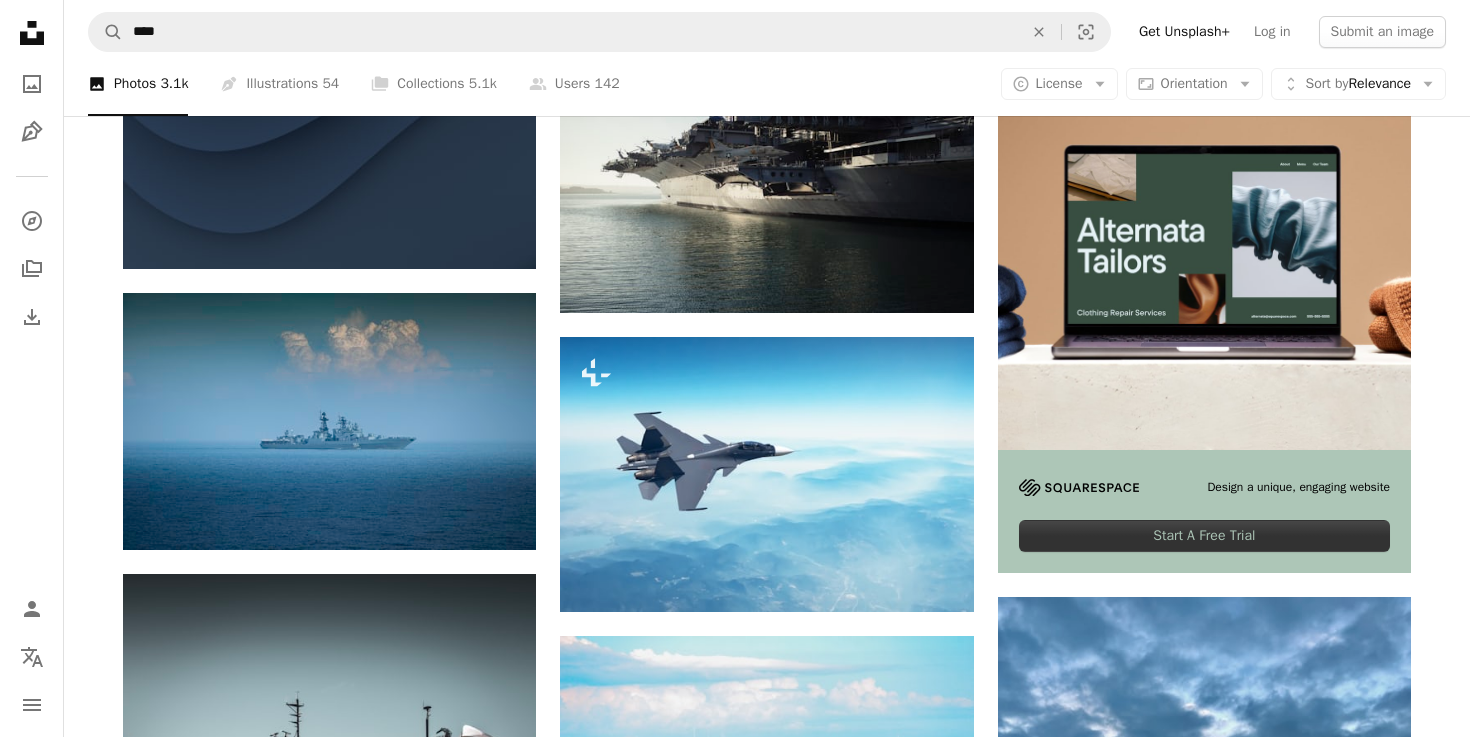 scroll, scrollTop: 0, scrollLeft: 0, axis: both 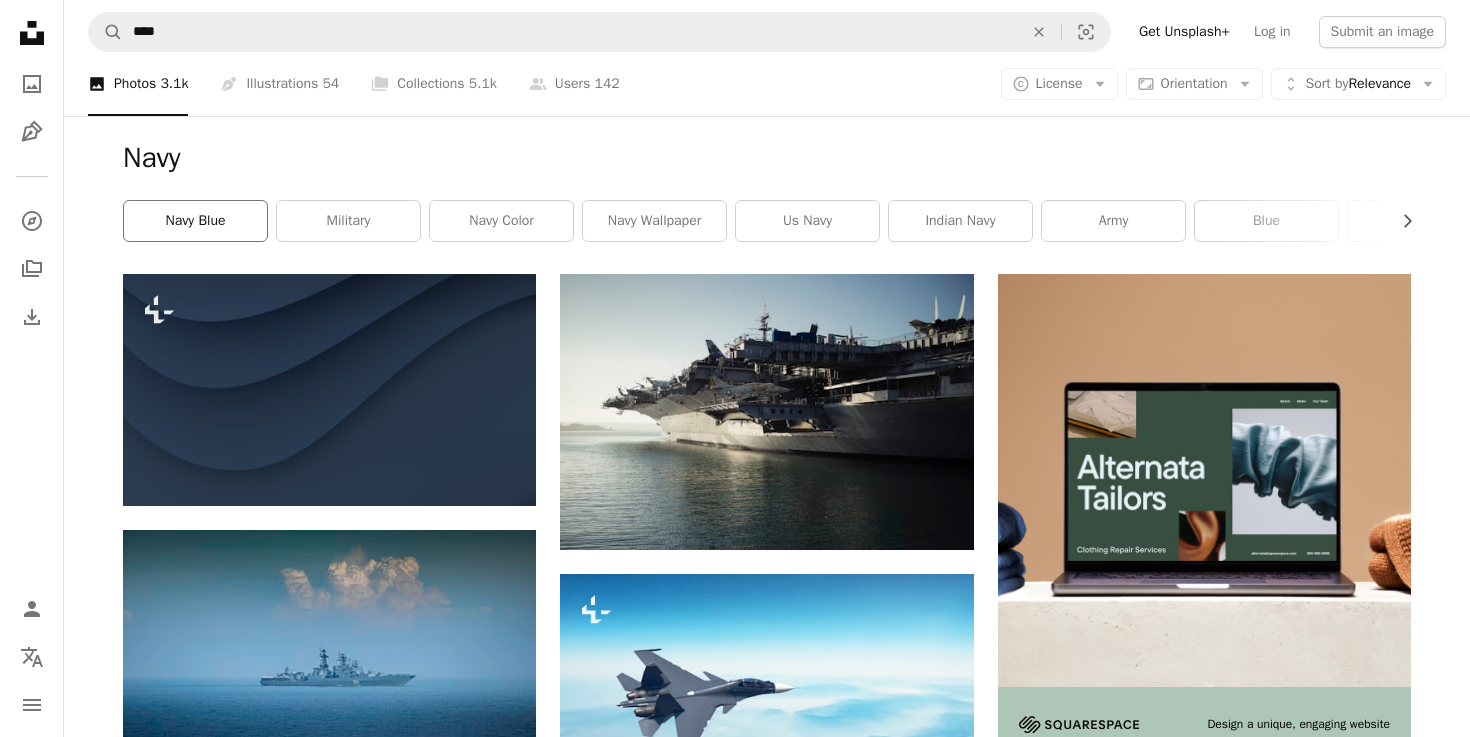 click on "navy blue" at bounding box center (195, 221) 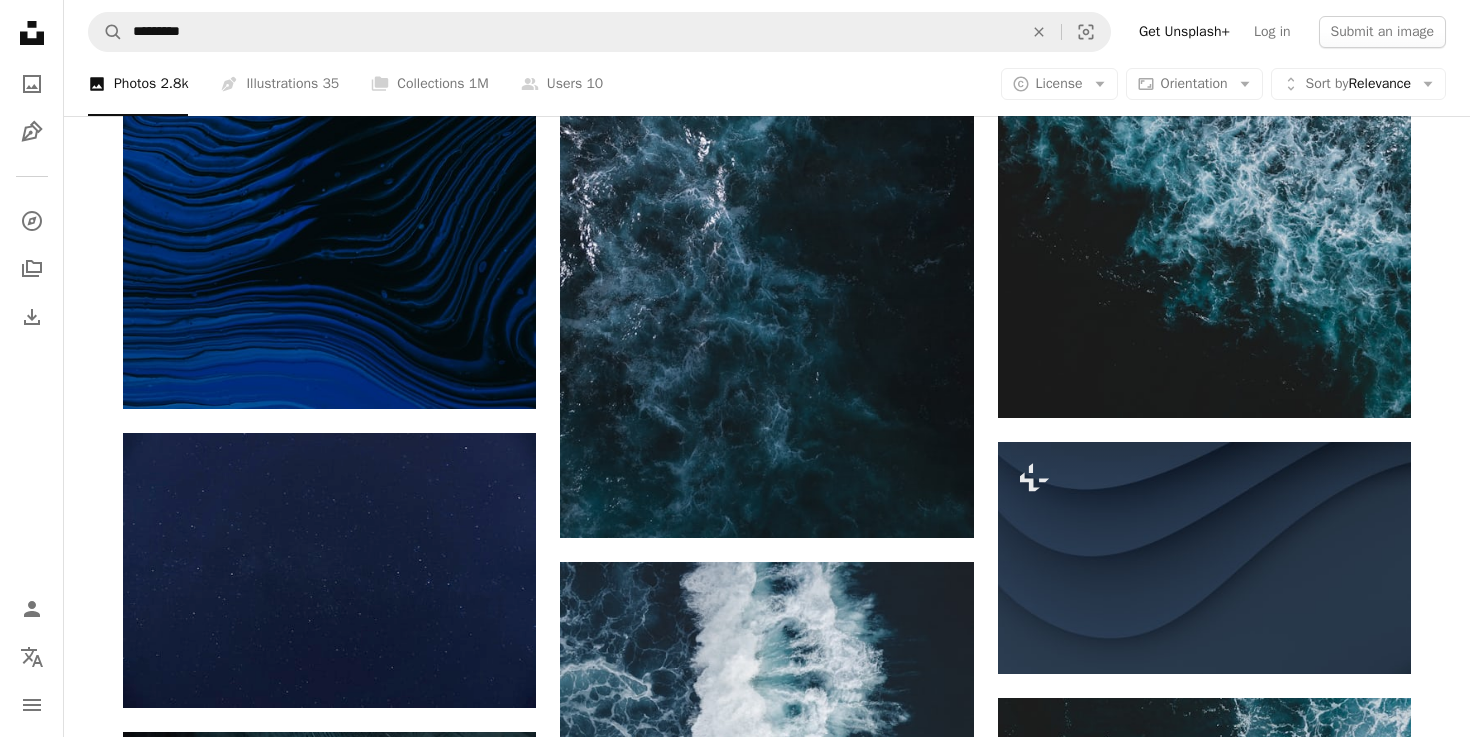scroll, scrollTop: 1766, scrollLeft: 0, axis: vertical 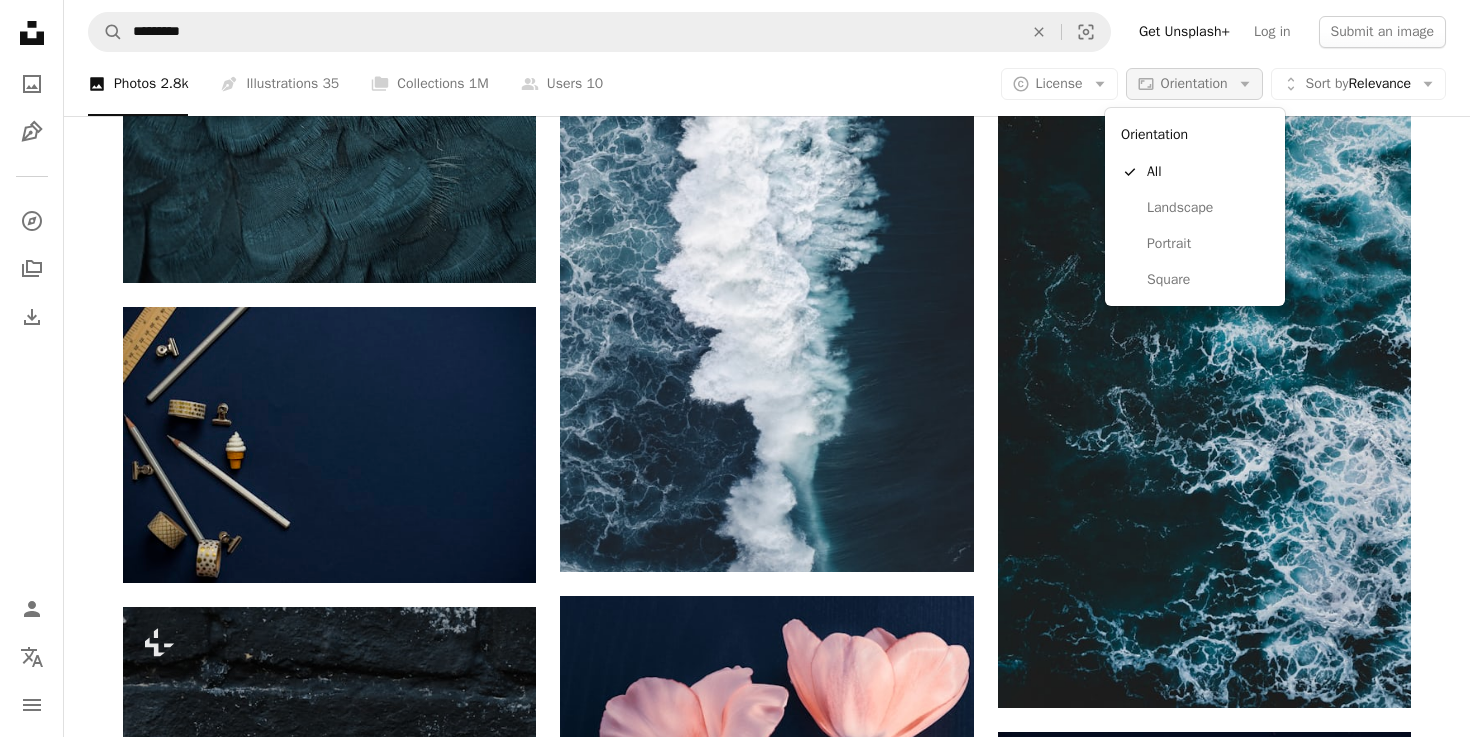 click on "Orientation" at bounding box center [1194, 83] 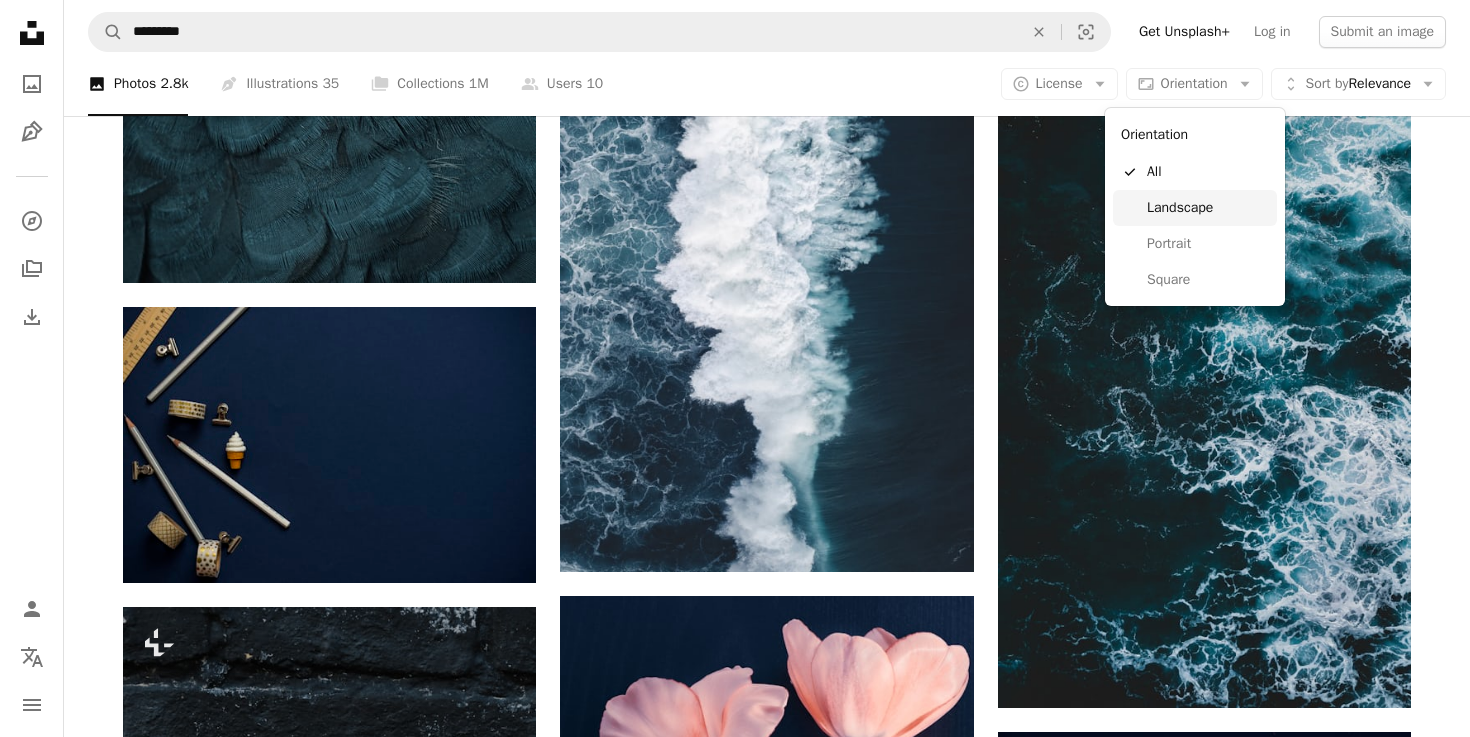 click on "Landscape" at bounding box center (1208, 208) 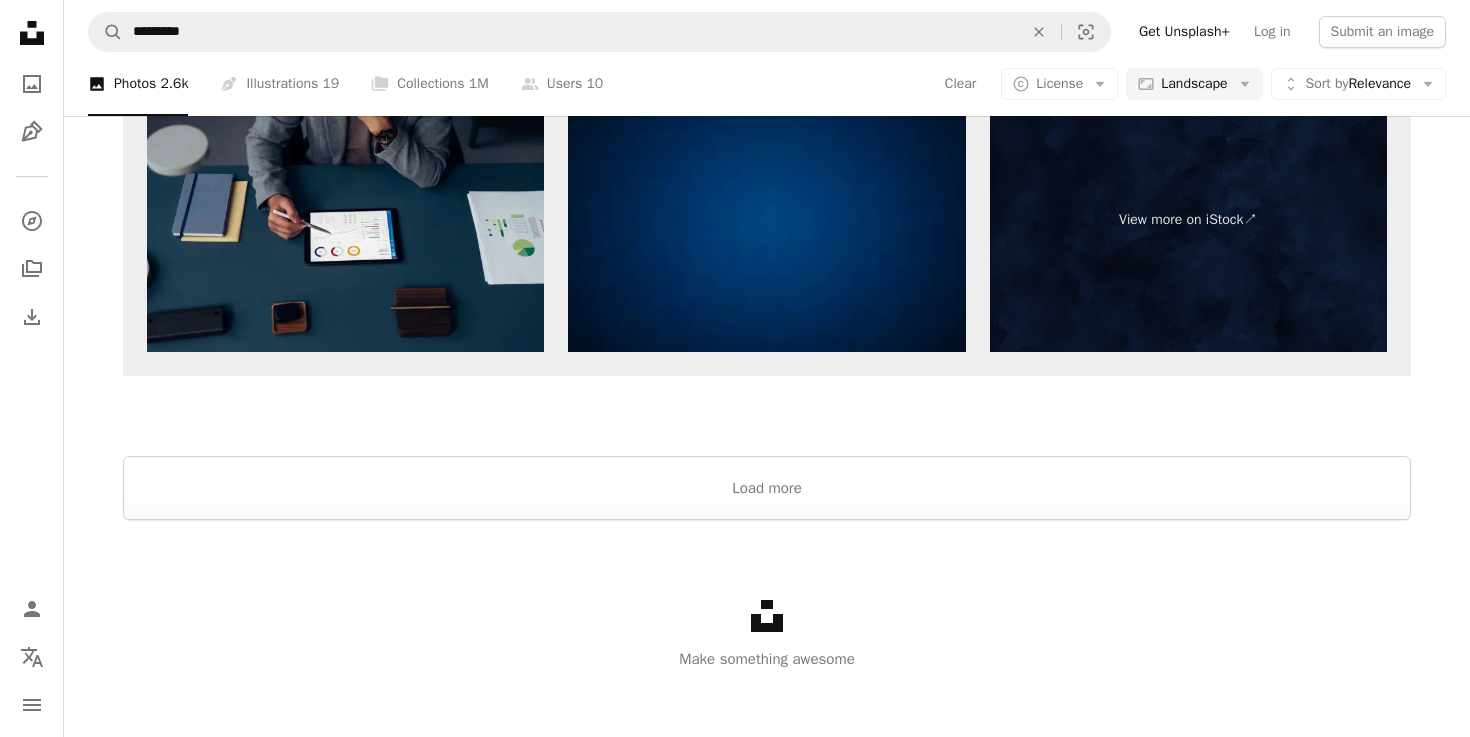 scroll, scrollTop: 2898, scrollLeft: 0, axis: vertical 